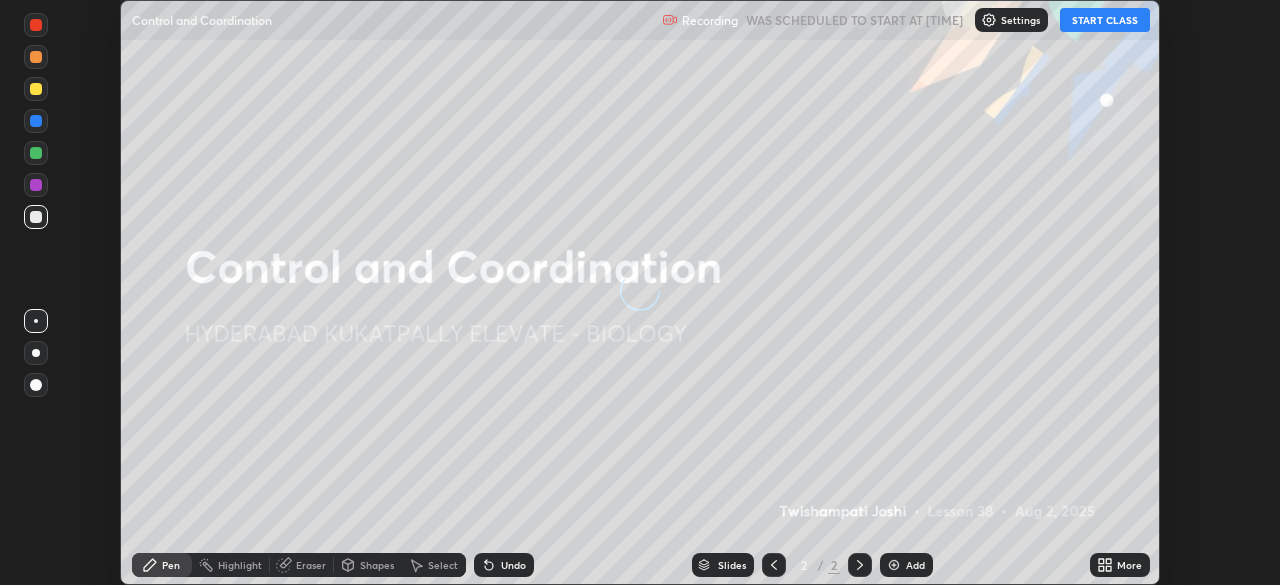 scroll, scrollTop: 0, scrollLeft: 0, axis: both 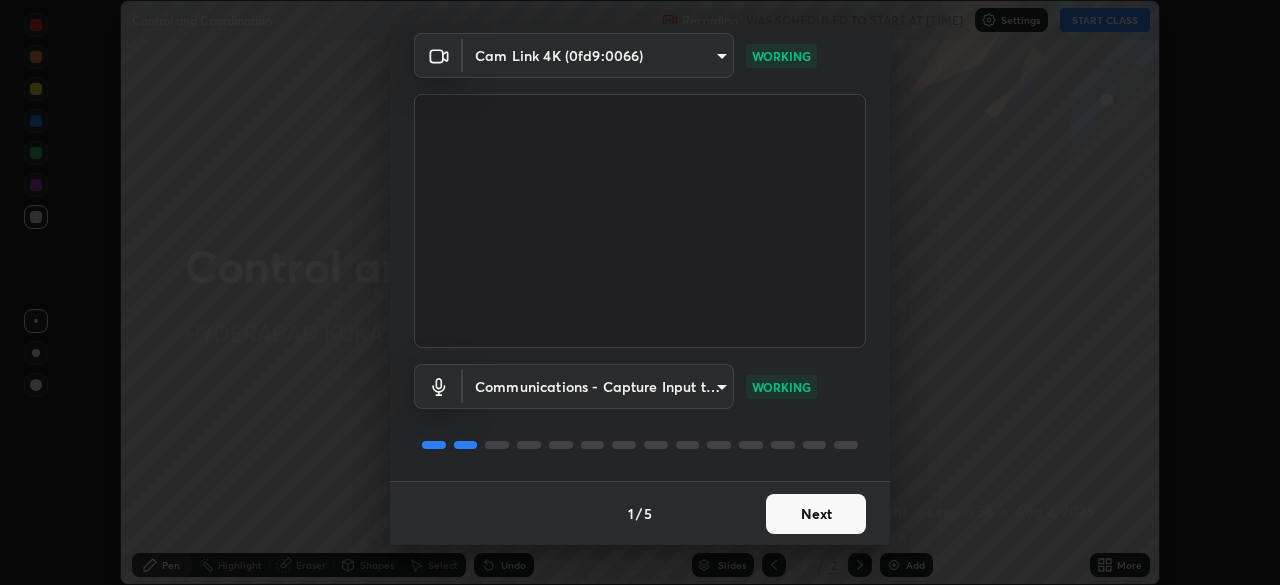 click on "Next" at bounding box center (816, 514) 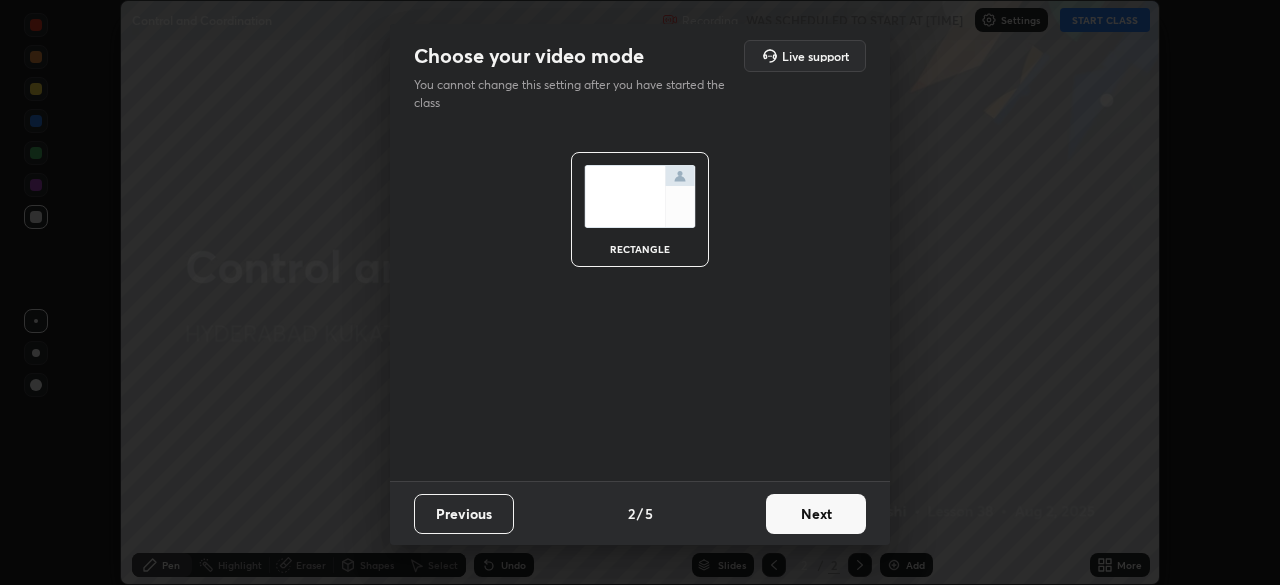 scroll, scrollTop: 0, scrollLeft: 0, axis: both 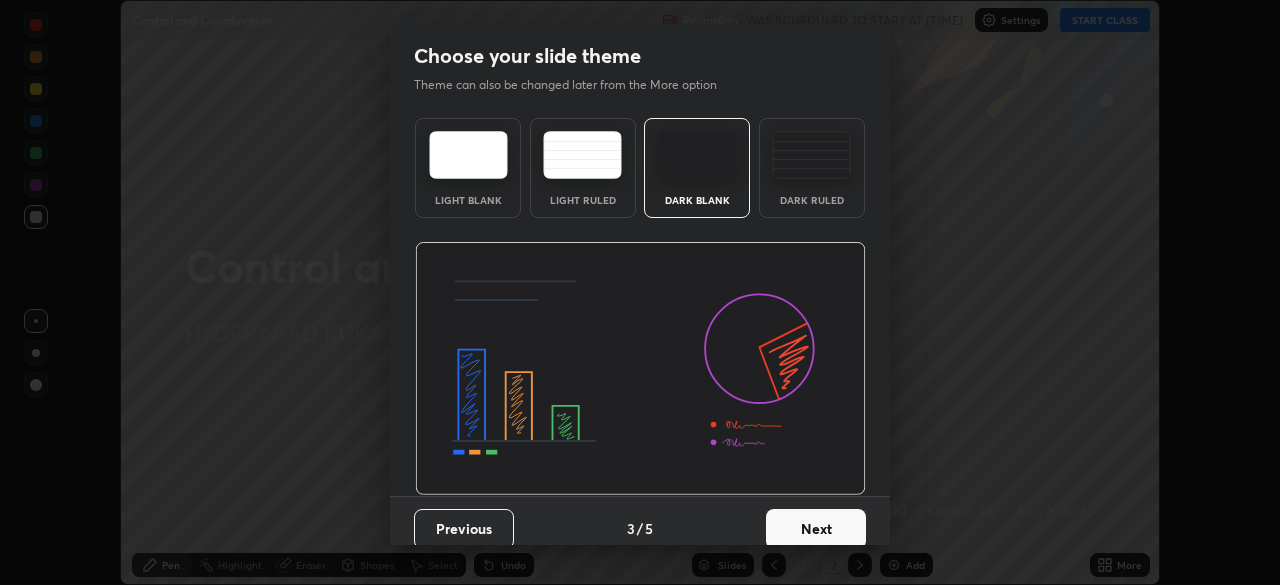 click on "Next" at bounding box center (816, 529) 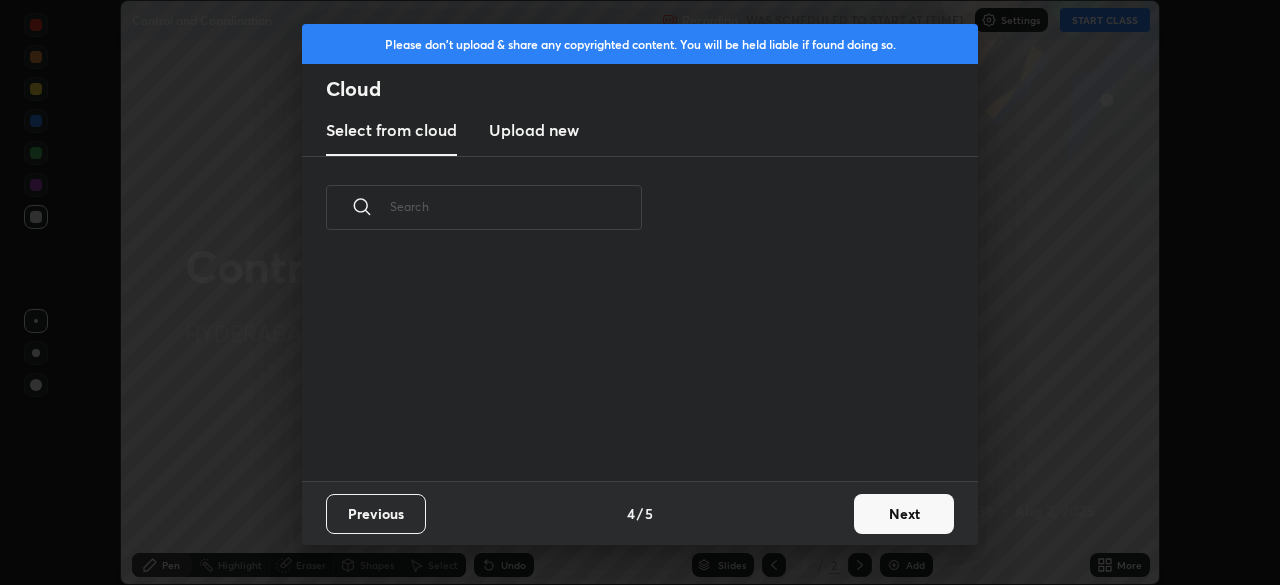 click on "Next" at bounding box center (904, 514) 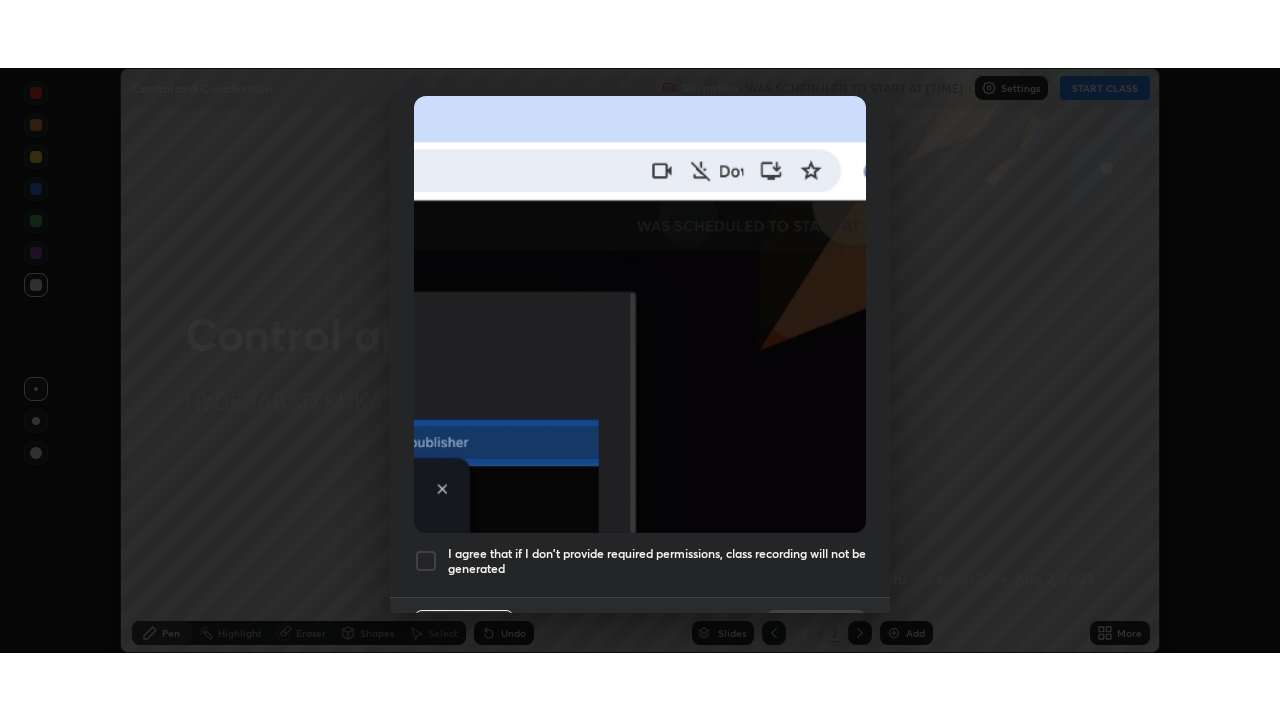 scroll, scrollTop: 479, scrollLeft: 0, axis: vertical 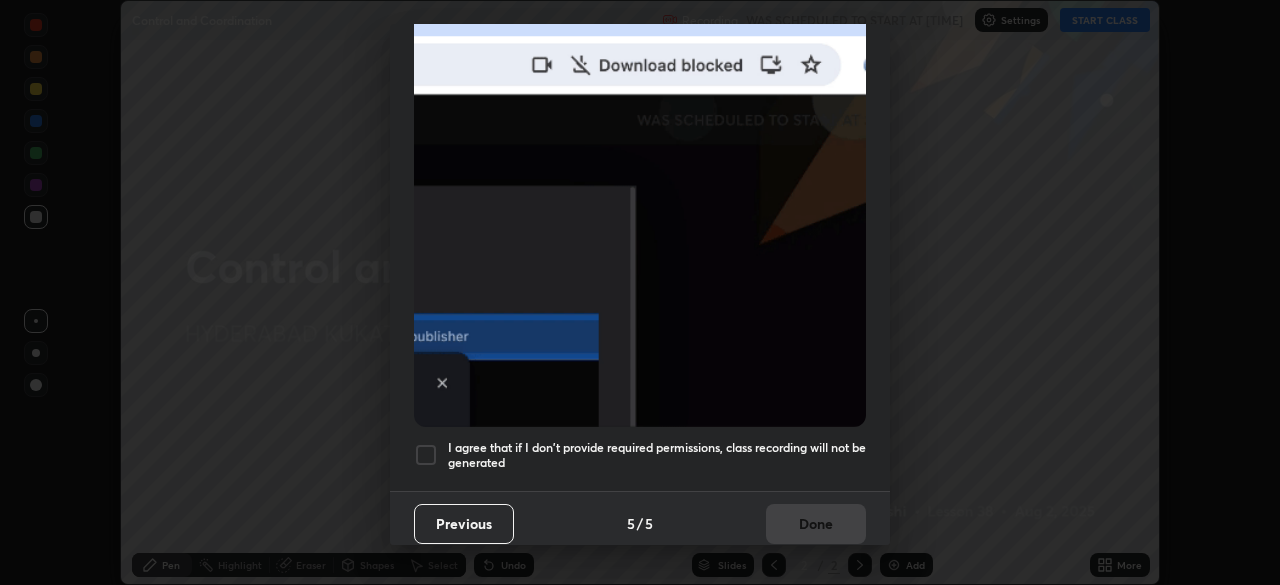 click at bounding box center [426, 455] 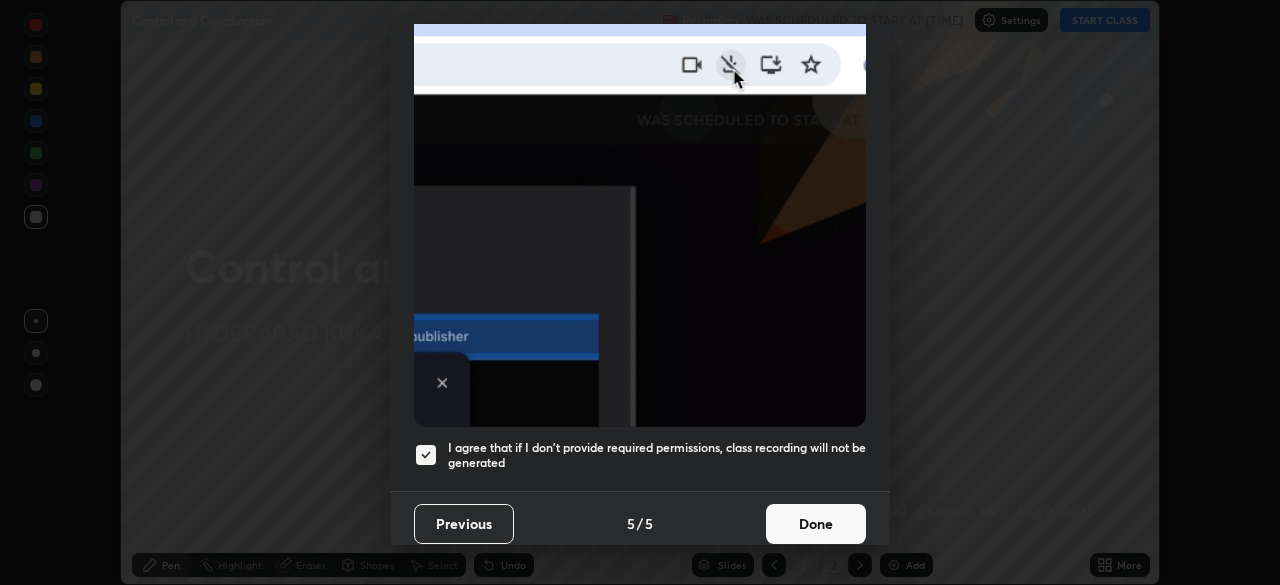 click on "Done" at bounding box center [816, 524] 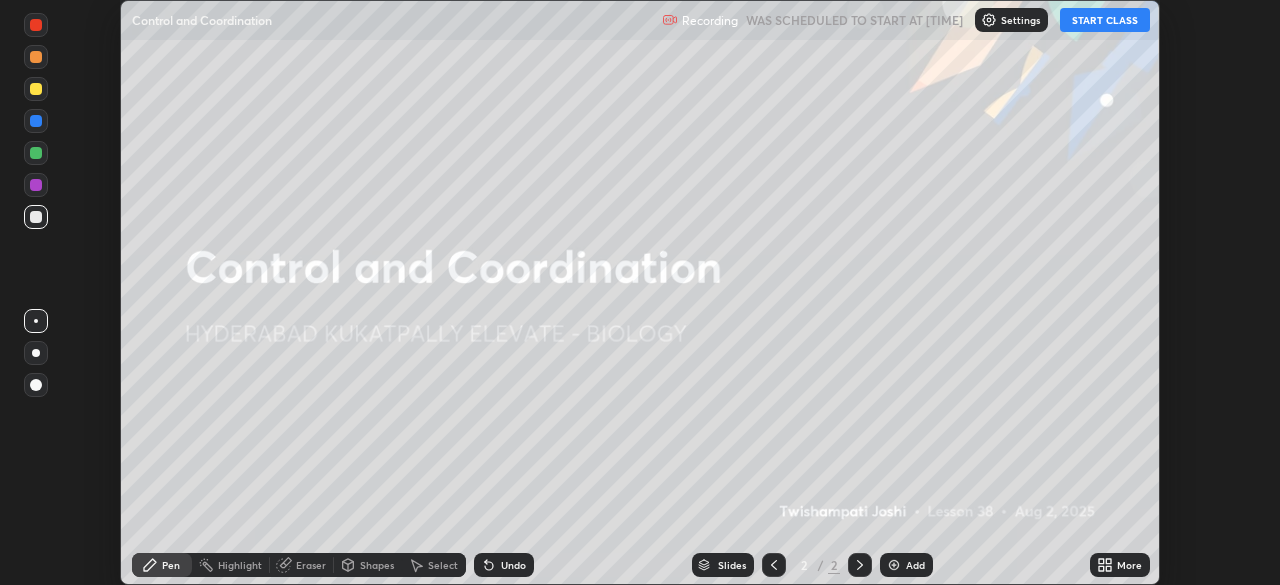 click 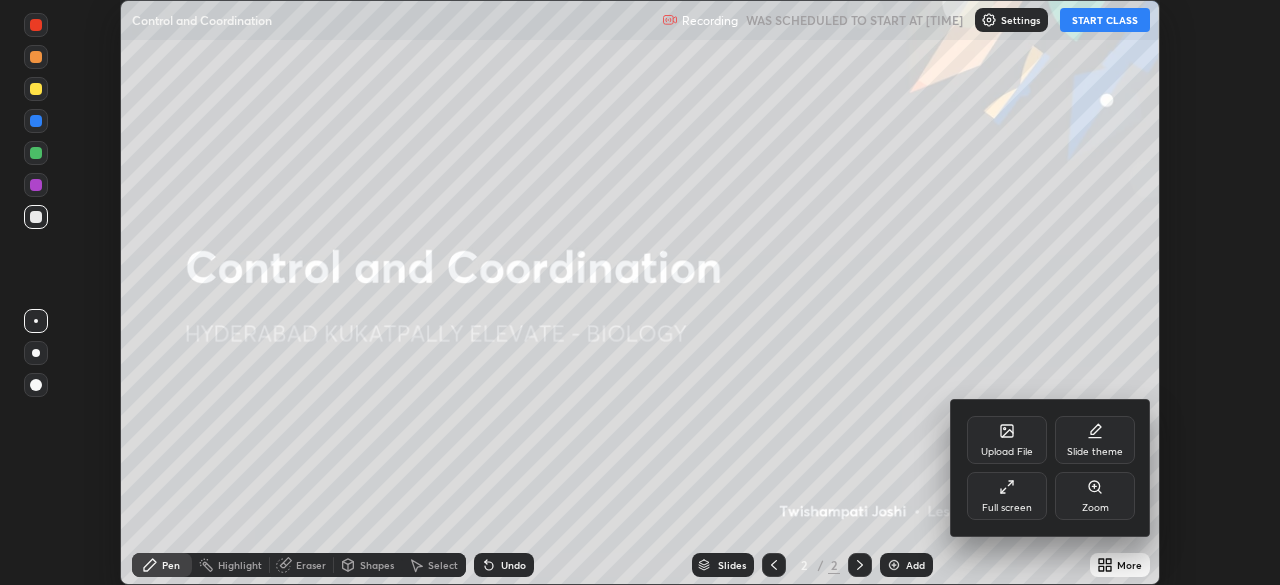 click on "Full screen" at bounding box center [1007, 508] 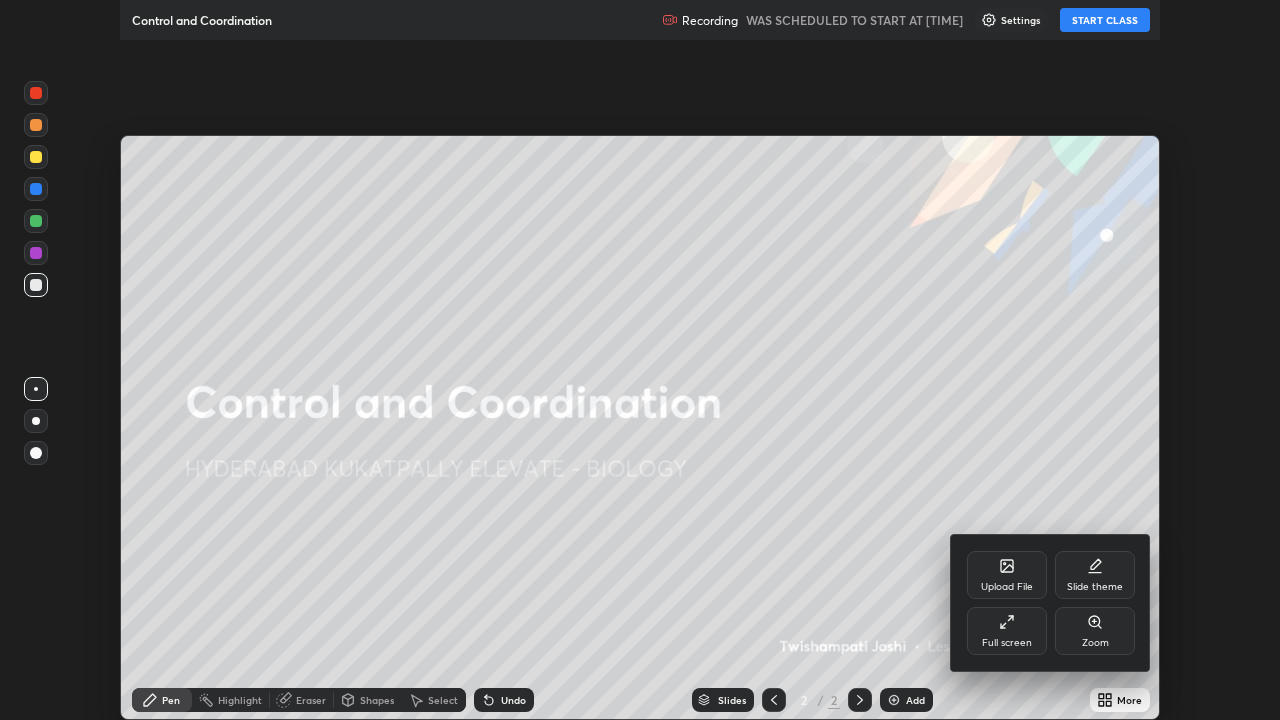 scroll, scrollTop: 99280, scrollLeft: 98720, axis: both 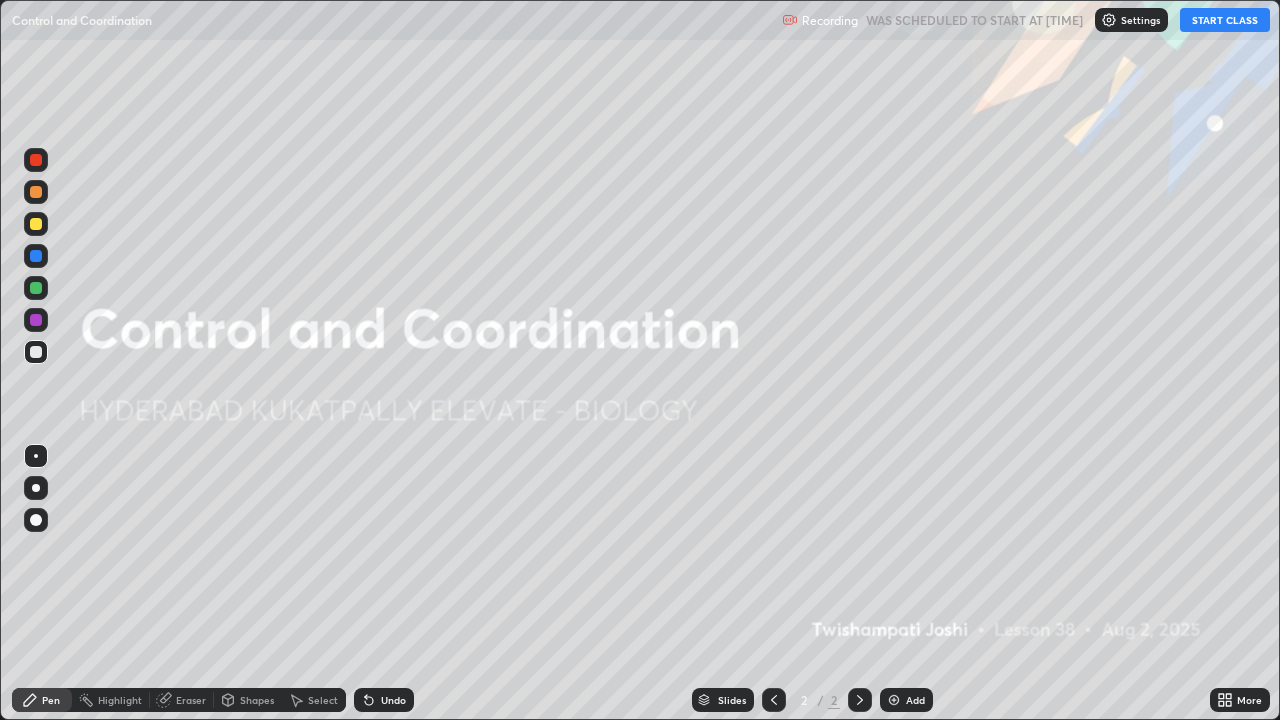 click on "START CLASS" at bounding box center [1225, 20] 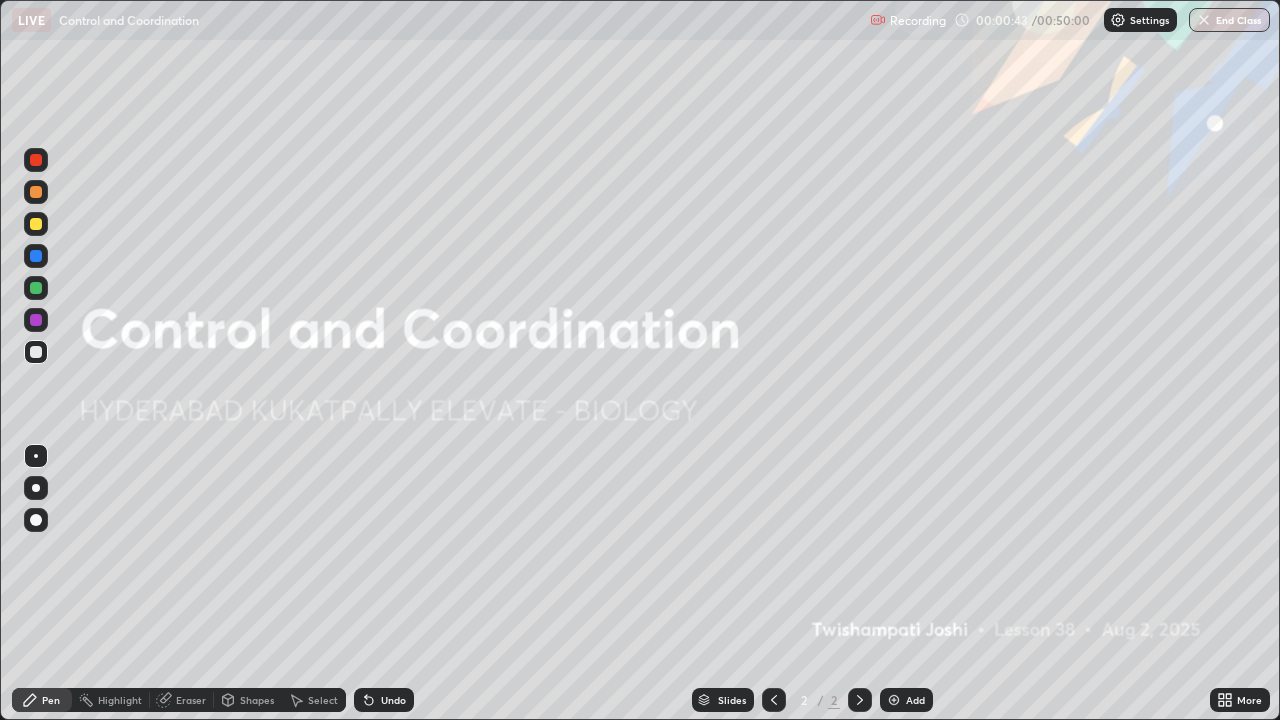 click at bounding box center [894, 700] 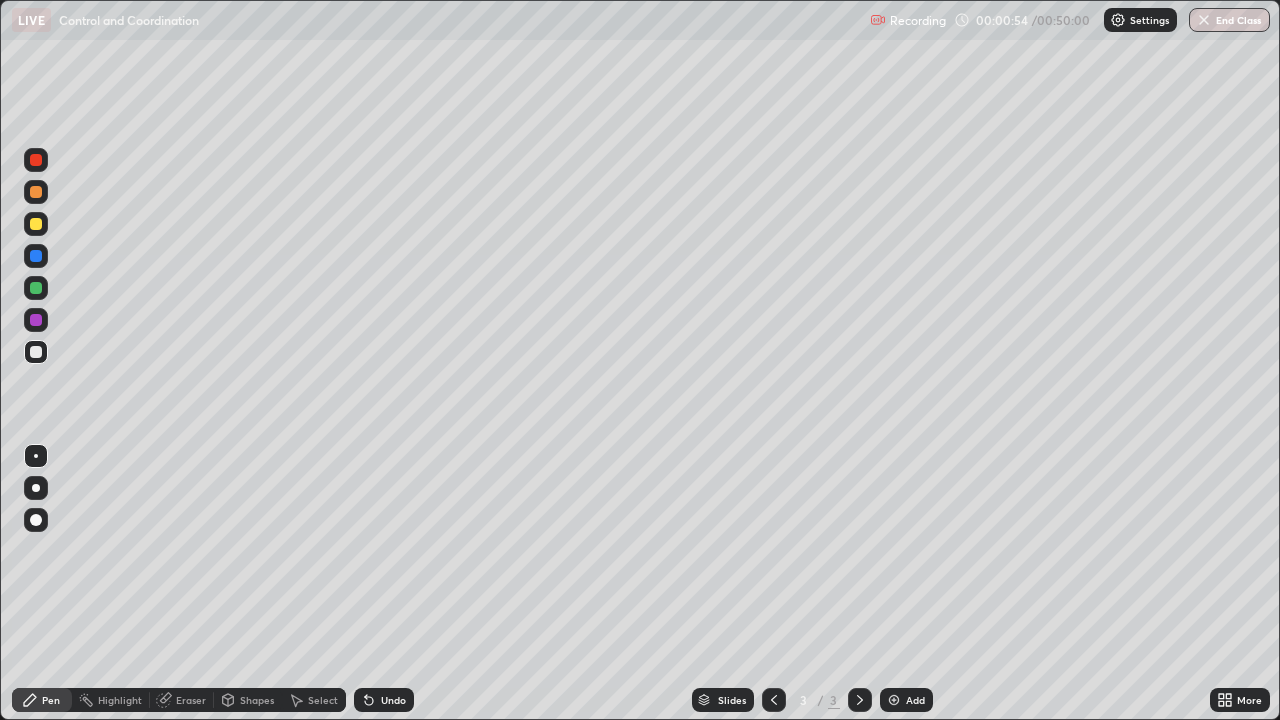 click at bounding box center [36, 224] 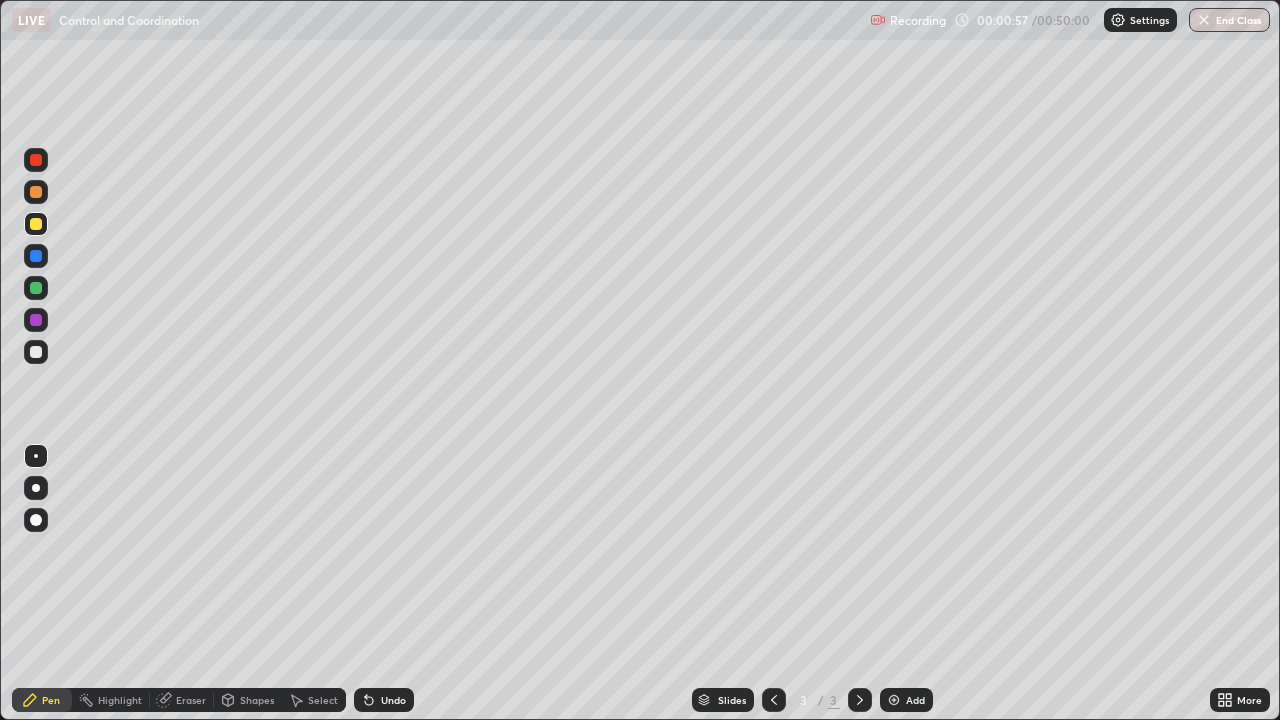 click at bounding box center [36, 488] 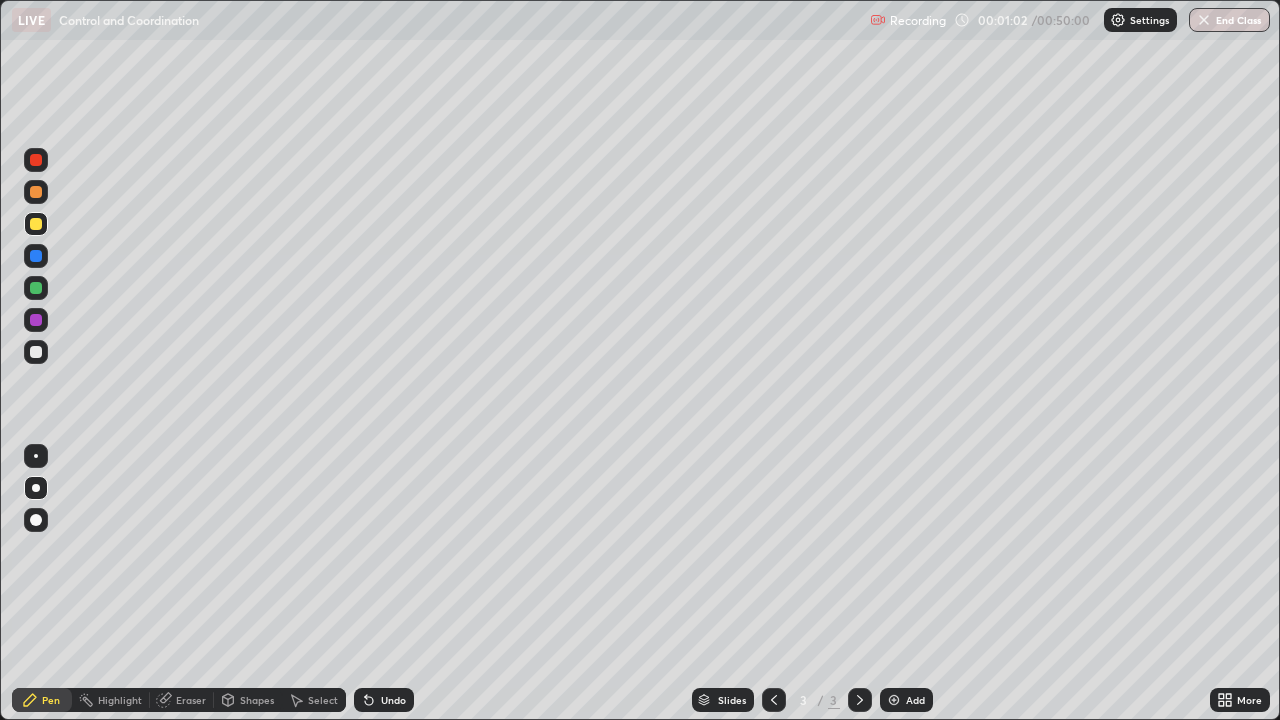click on "Undo" at bounding box center [393, 700] 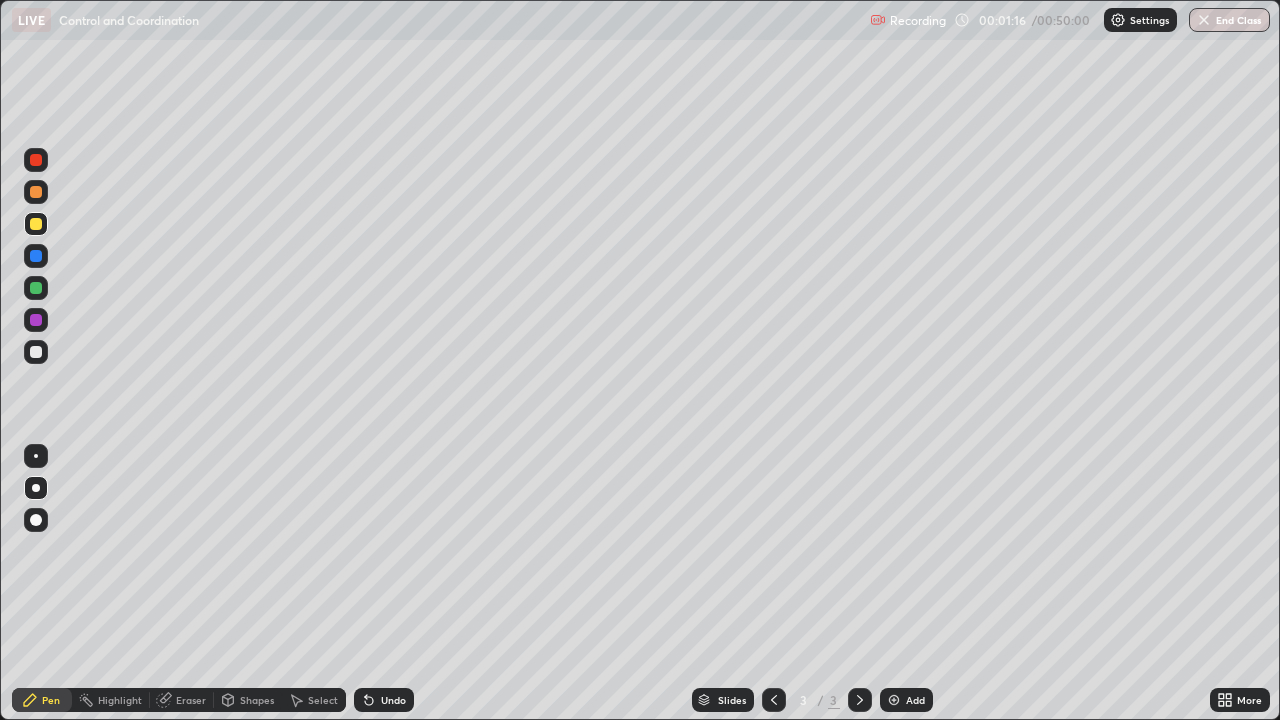 click at bounding box center (36, 192) 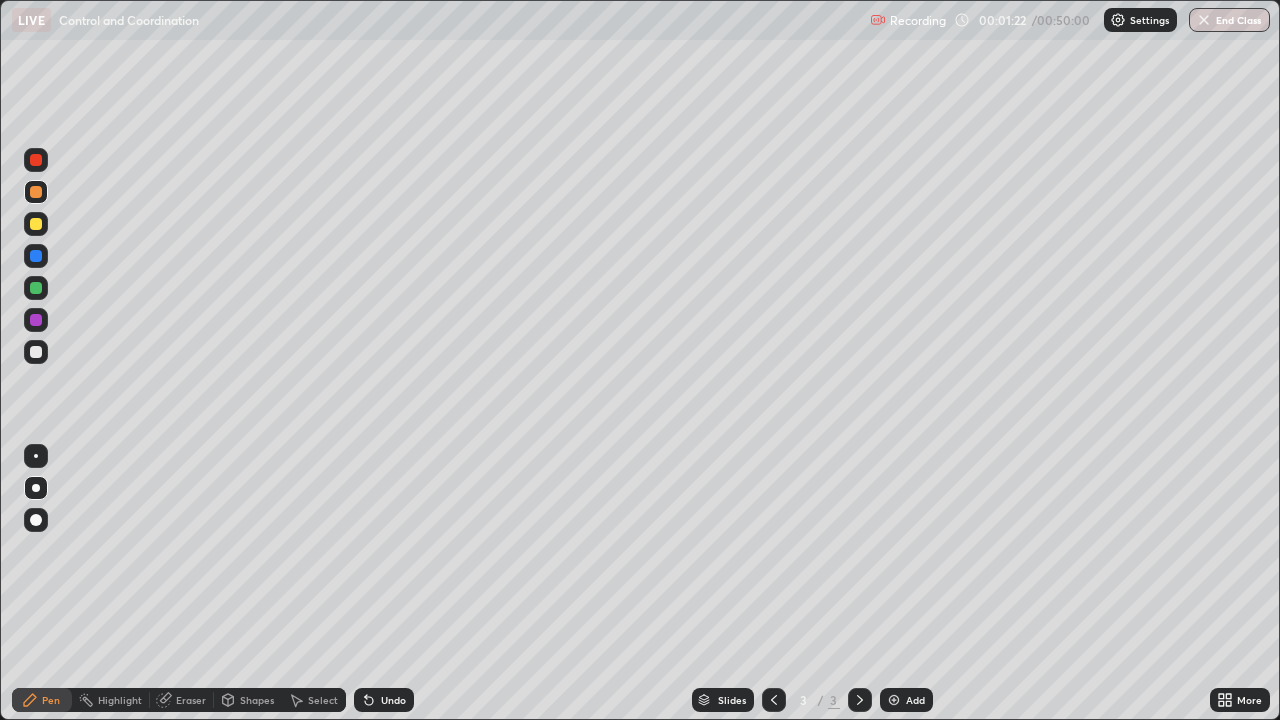 click on "Undo" at bounding box center [384, 700] 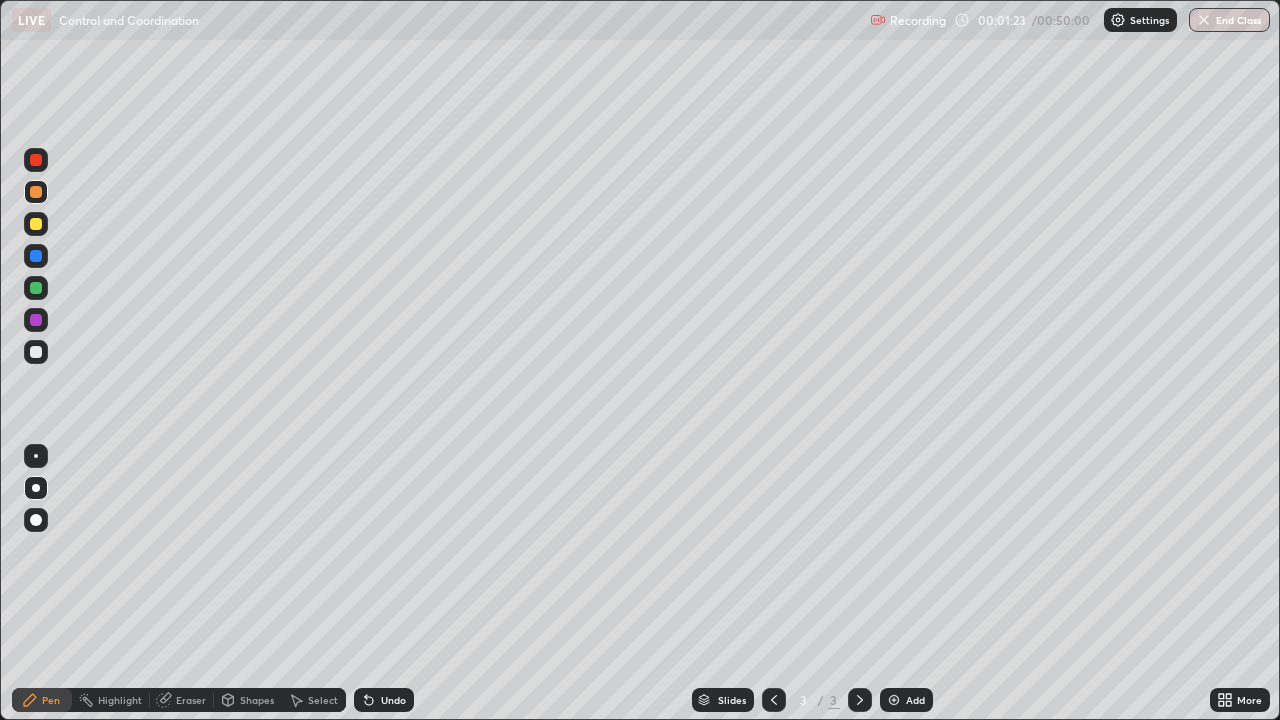 click on "Undo" at bounding box center [393, 700] 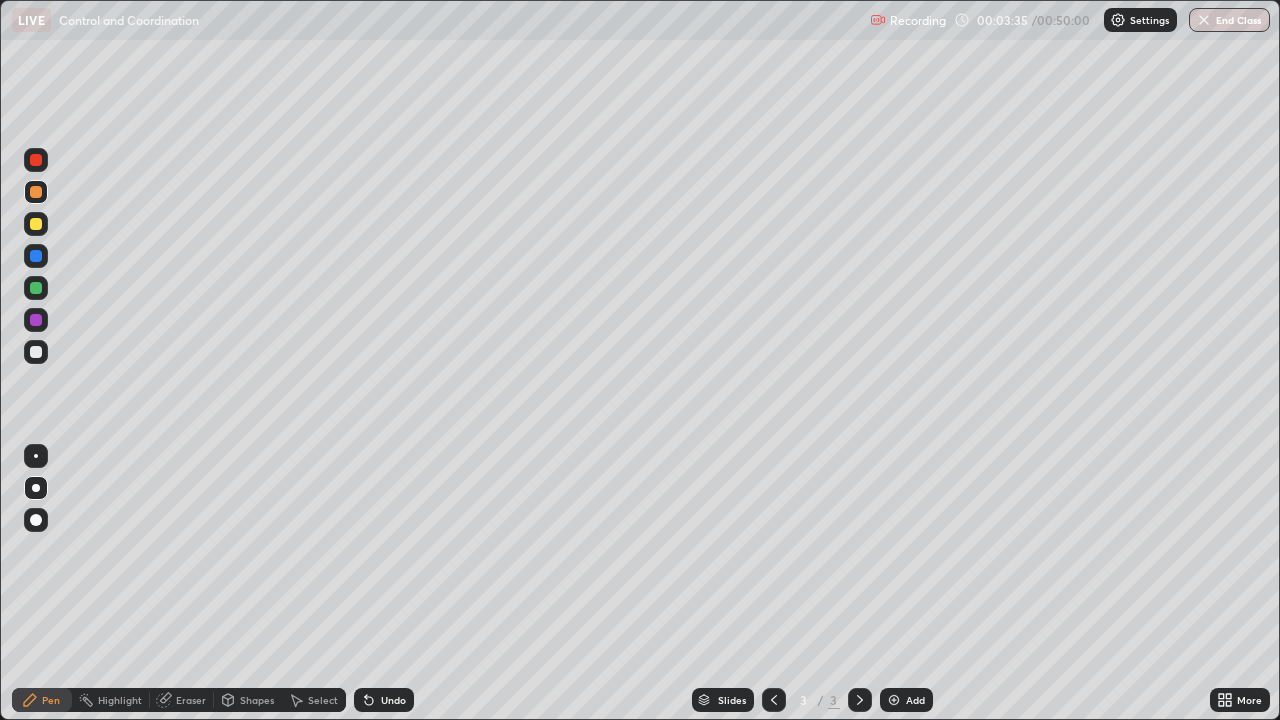 click at bounding box center [894, 700] 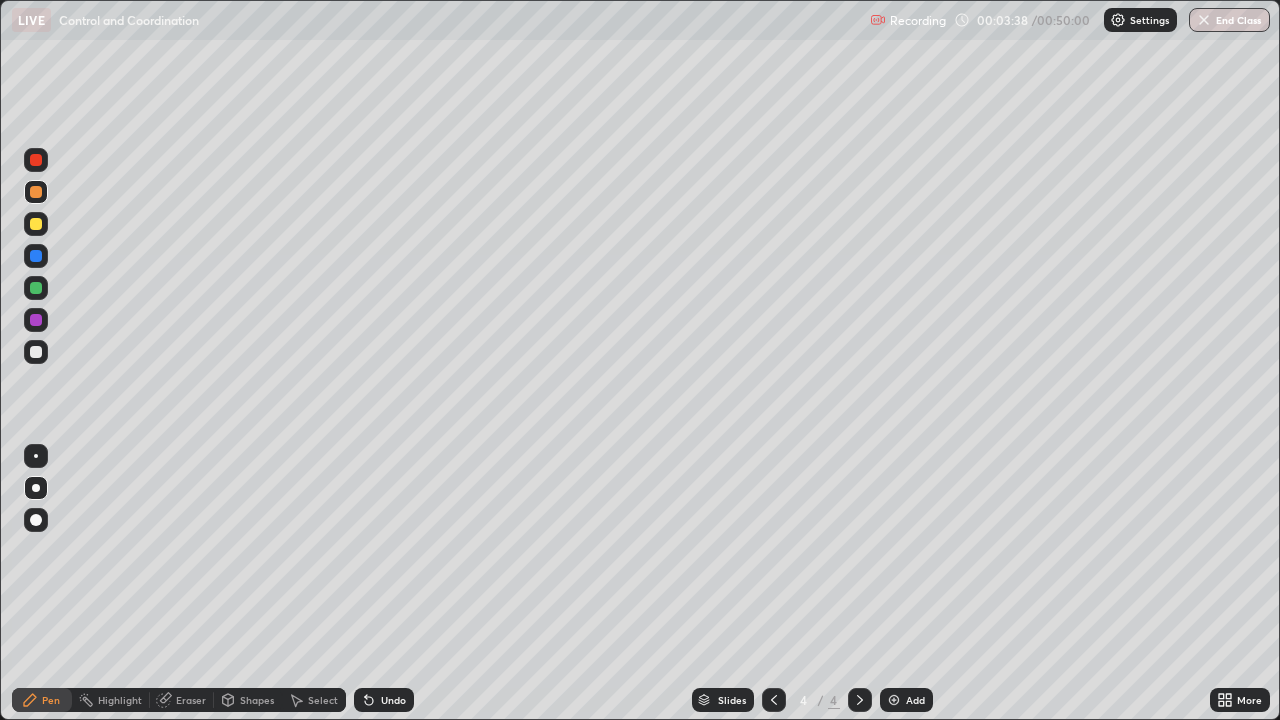 click at bounding box center [36, 224] 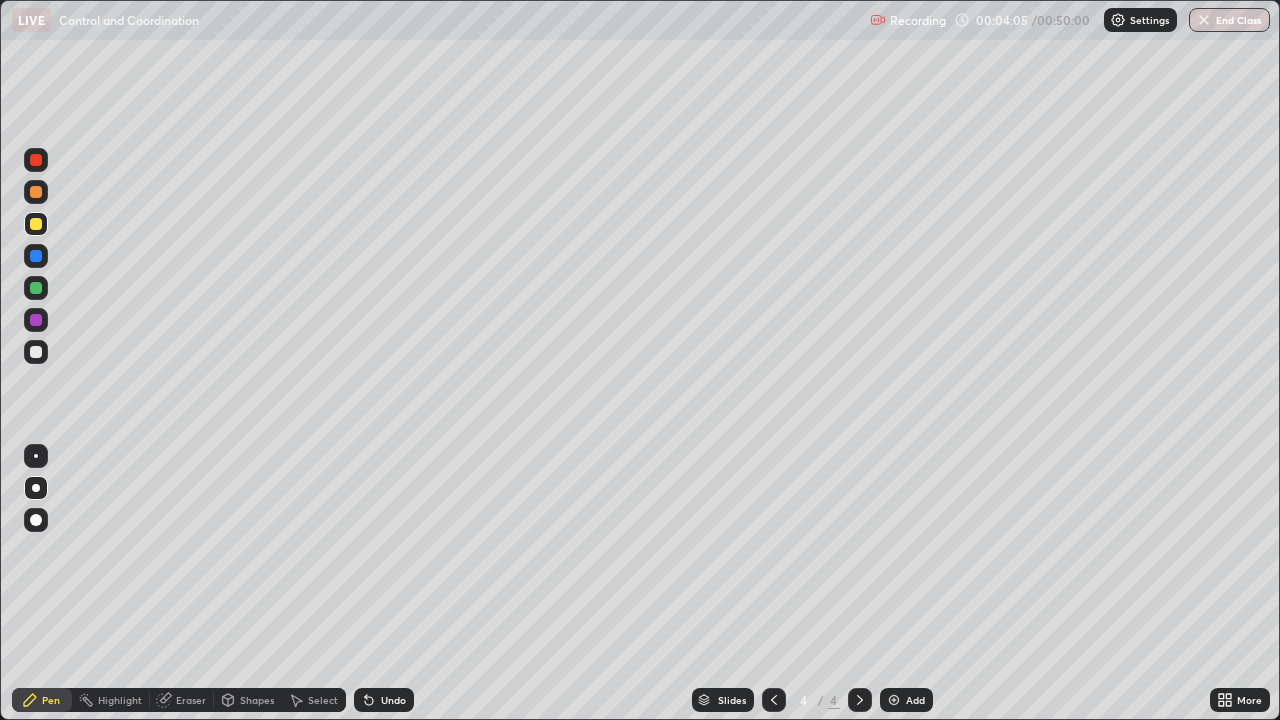 click at bounding box center [36, 352] 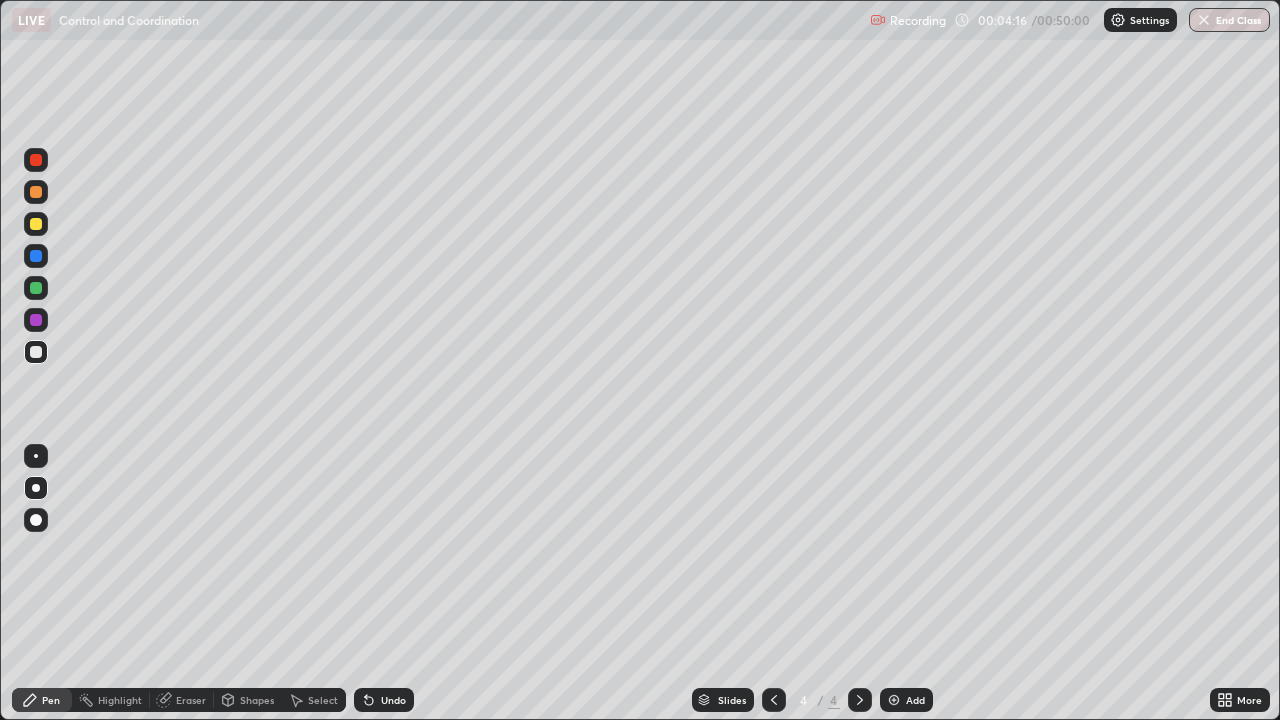 click at bounding box center [36, 352] 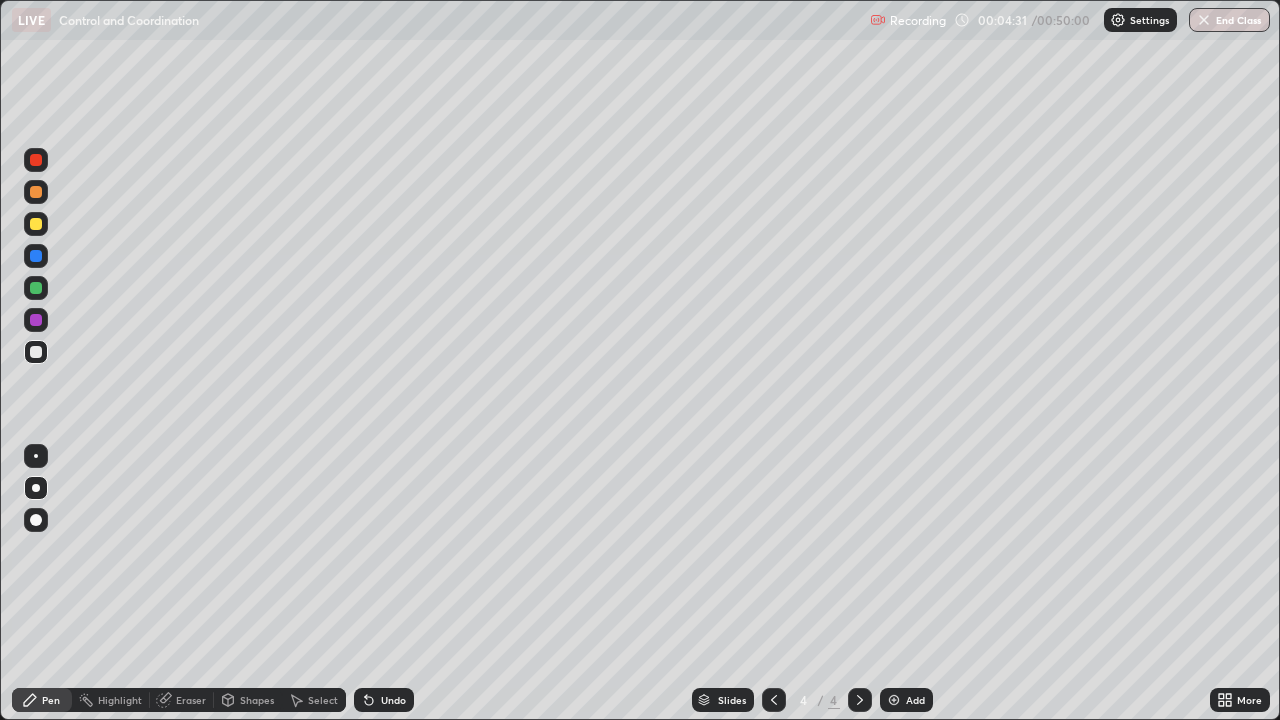 click at bounding box center (36, 224) 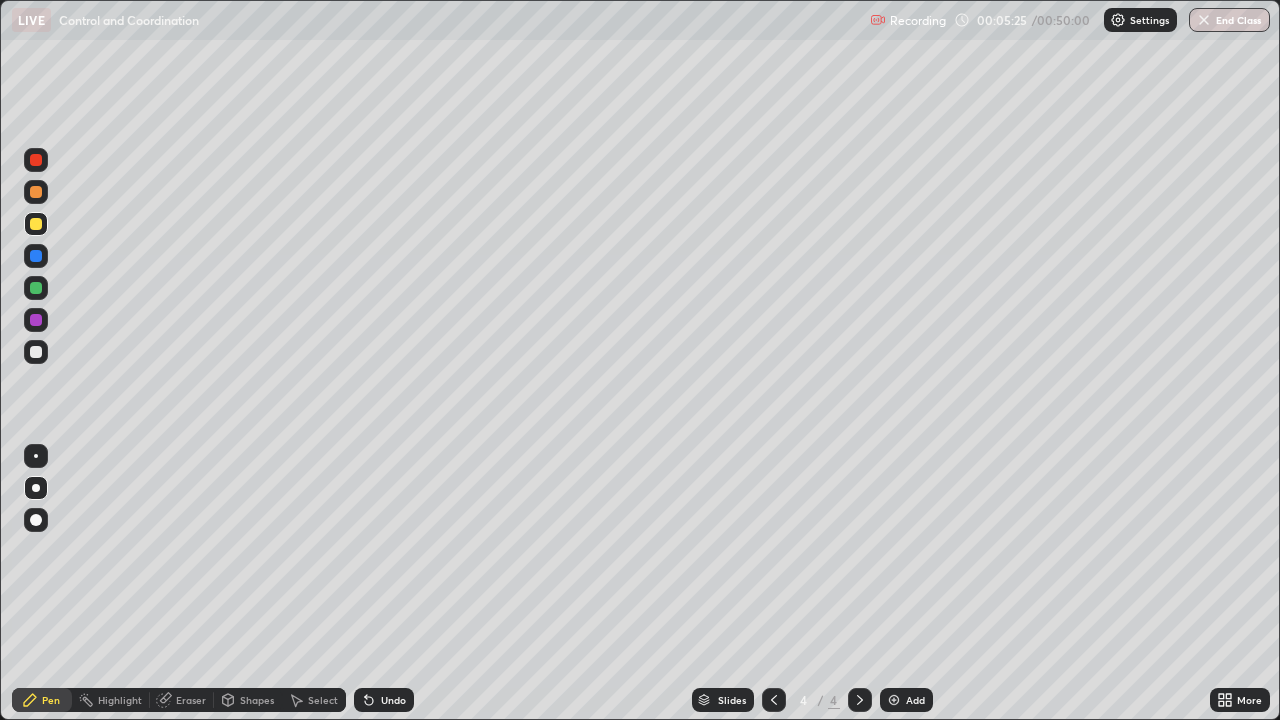click on "Select" at bounding box center [323, 700] 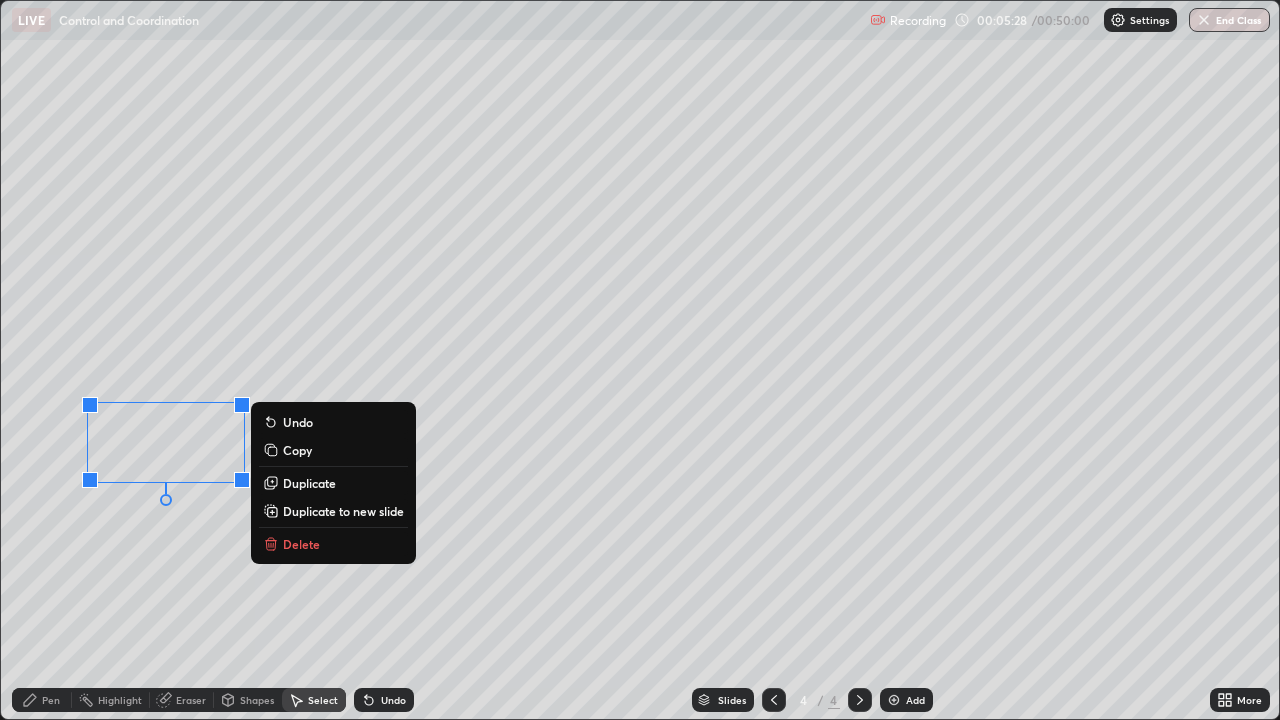 click on "Pen" at bounding box center (51, 700) 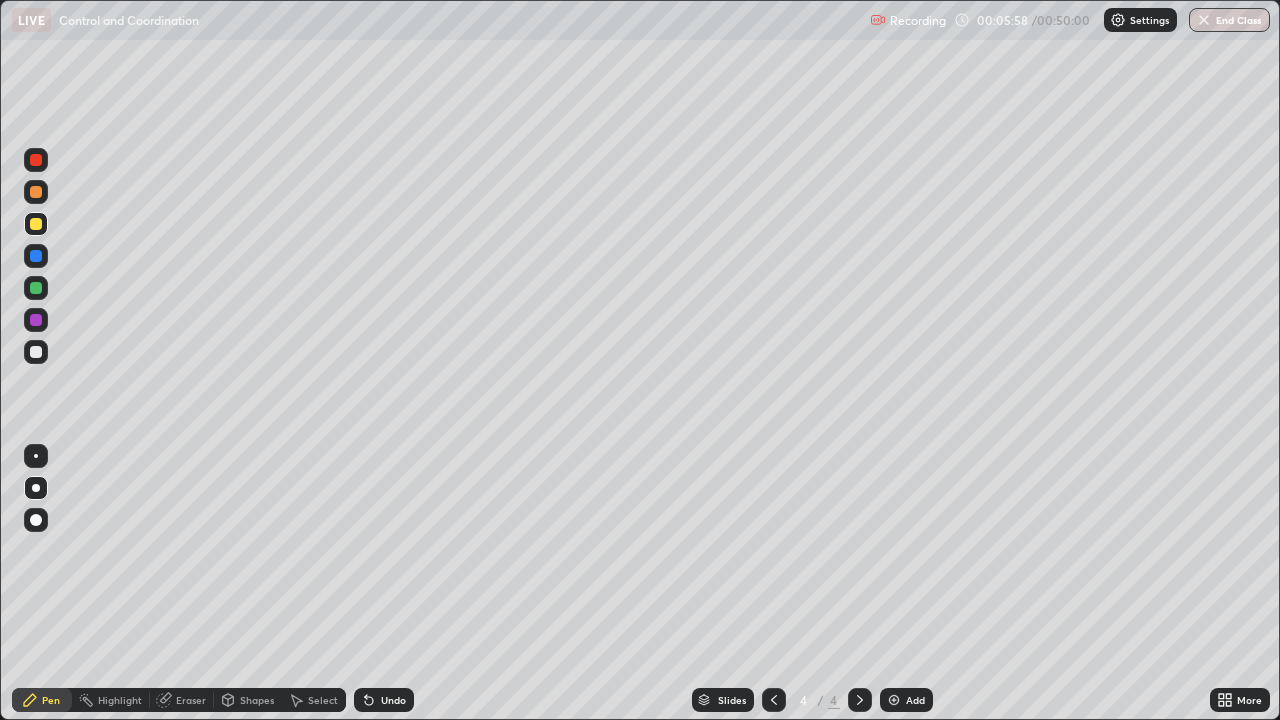 click at bounding box center [36, 352] 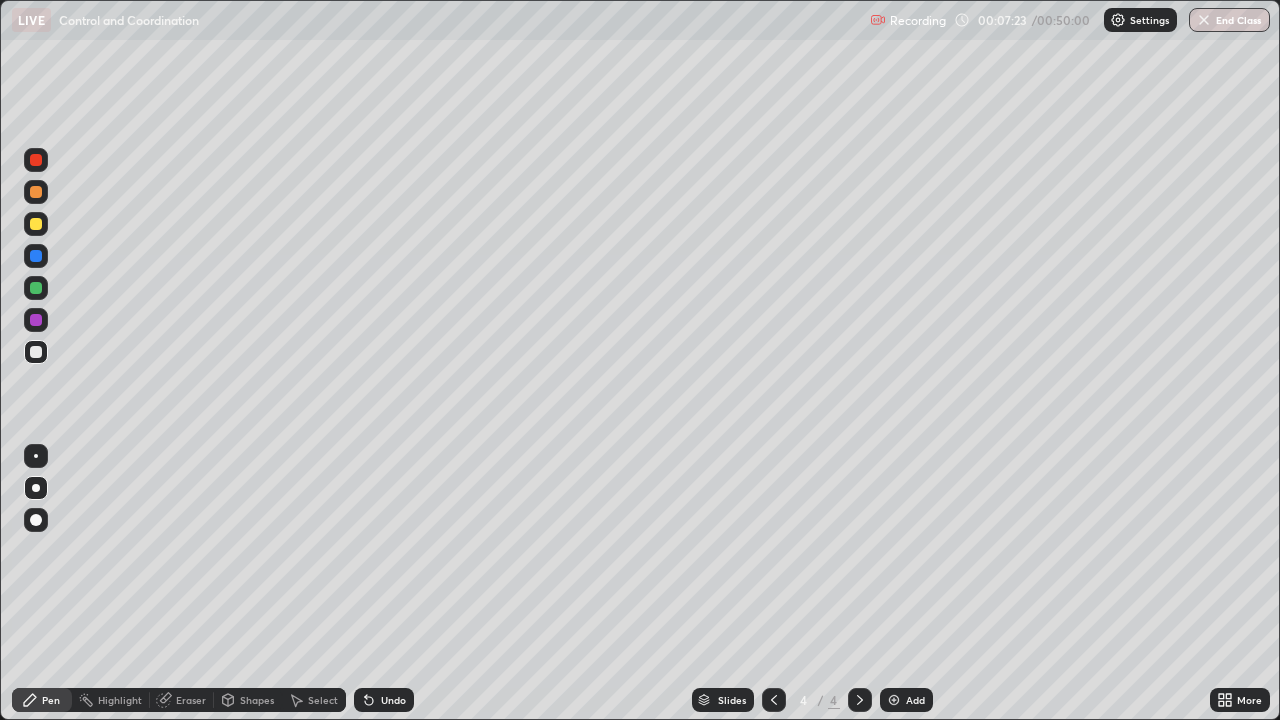 click at bounding box center (894, 700) 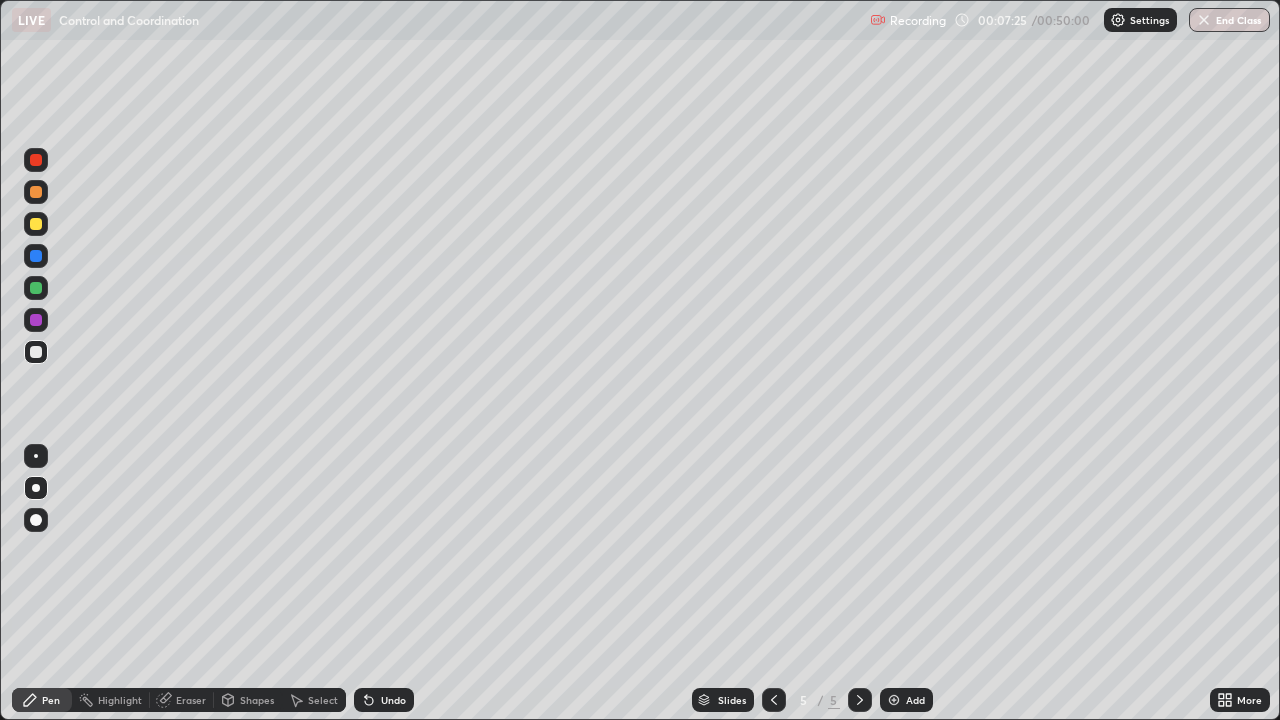 click at bounding box center (36, 192) 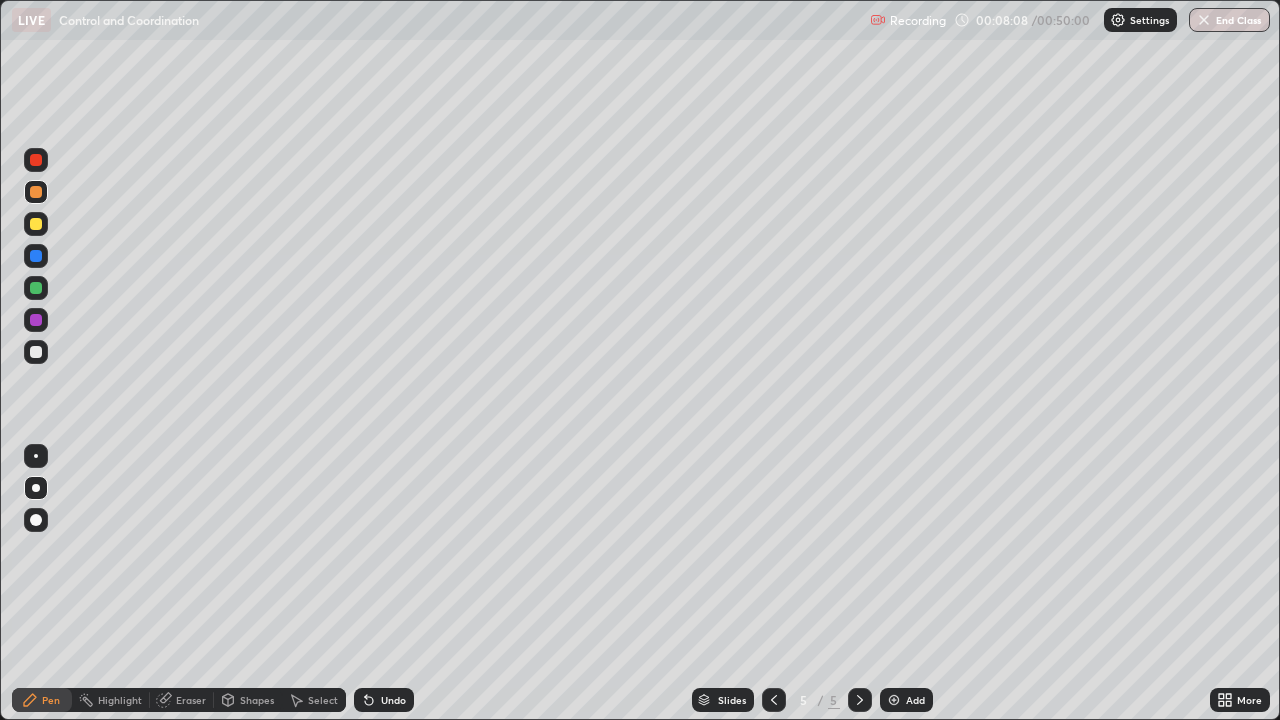 click at bounding box center [36, 352] 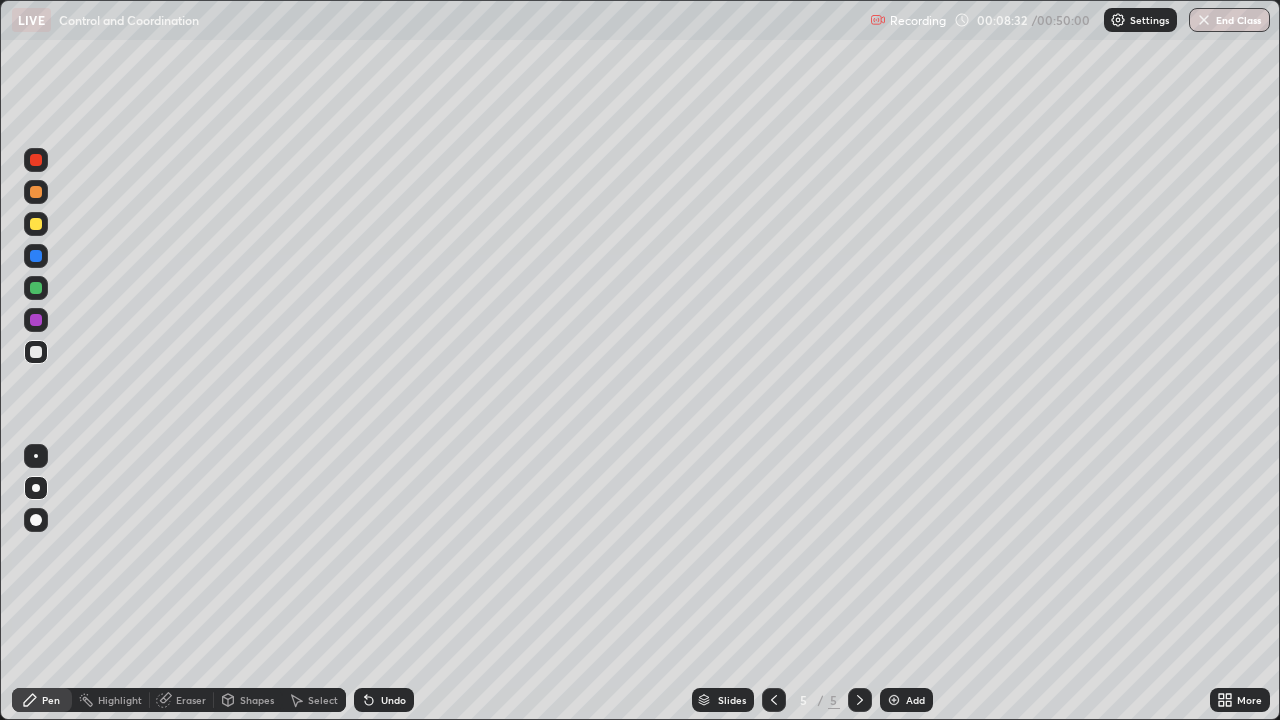 click 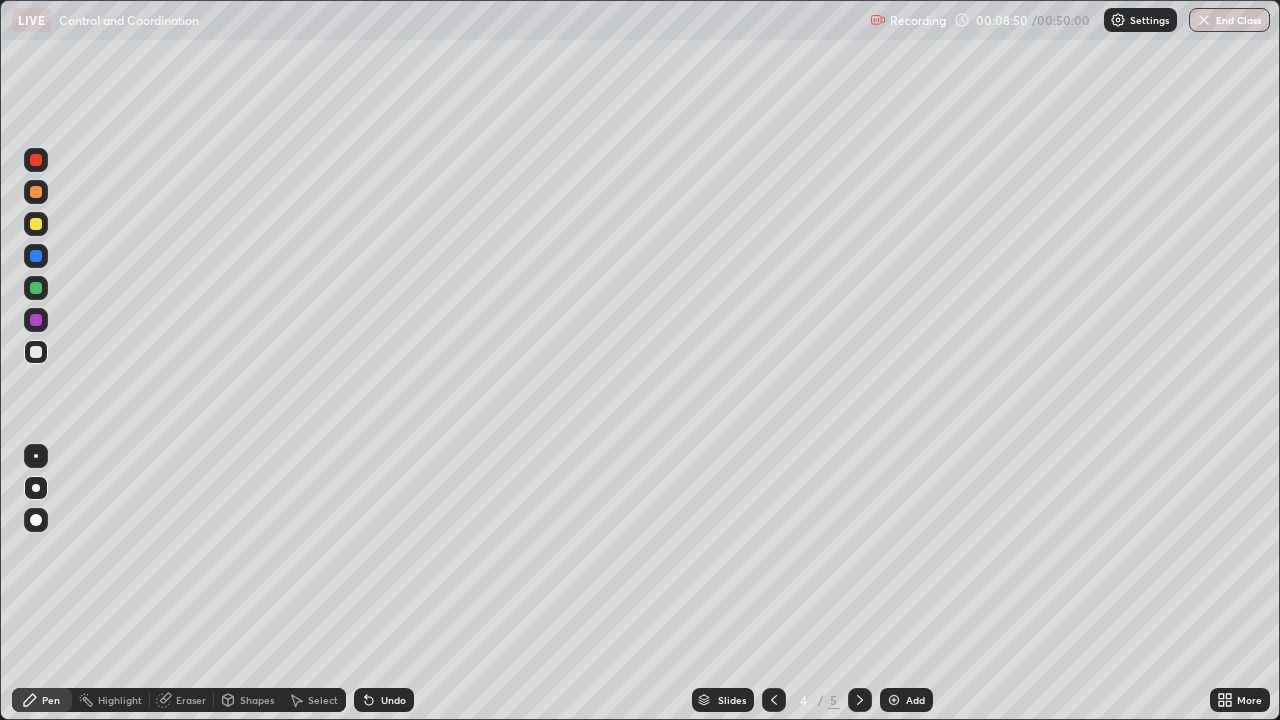 click at bounding box center (36, 224) 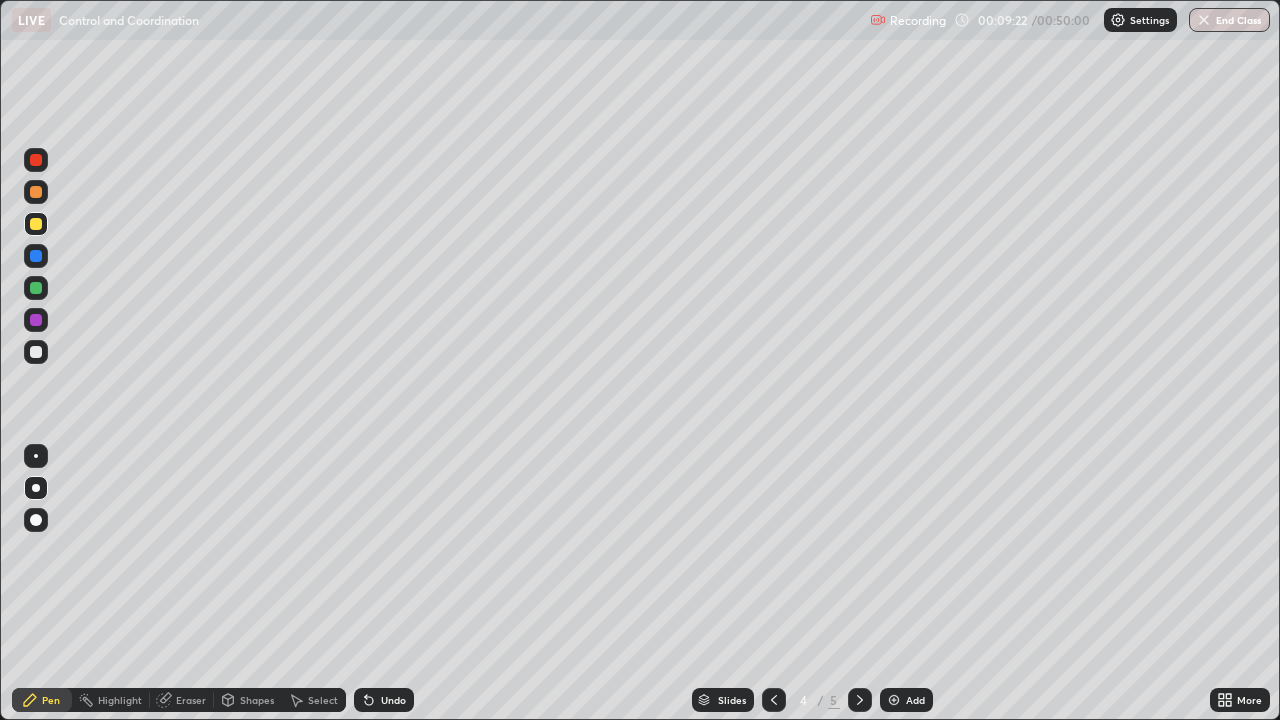 click at bounding box center (36, 352) 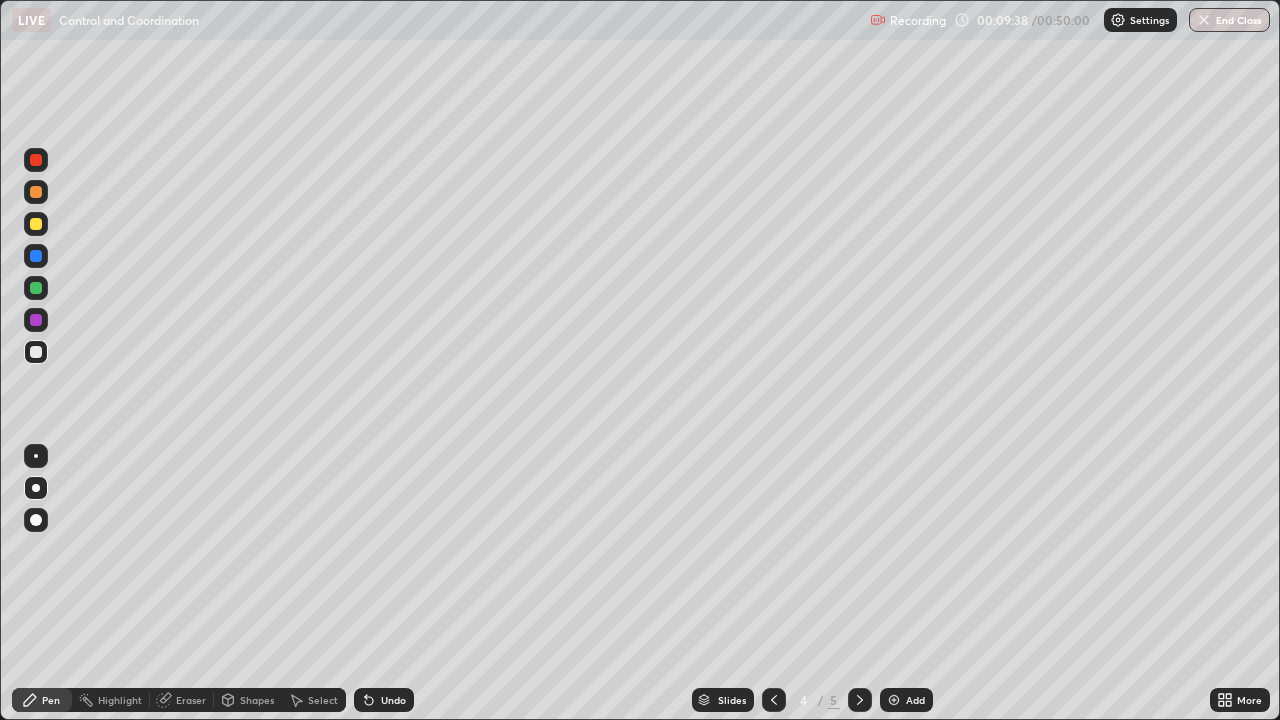 click 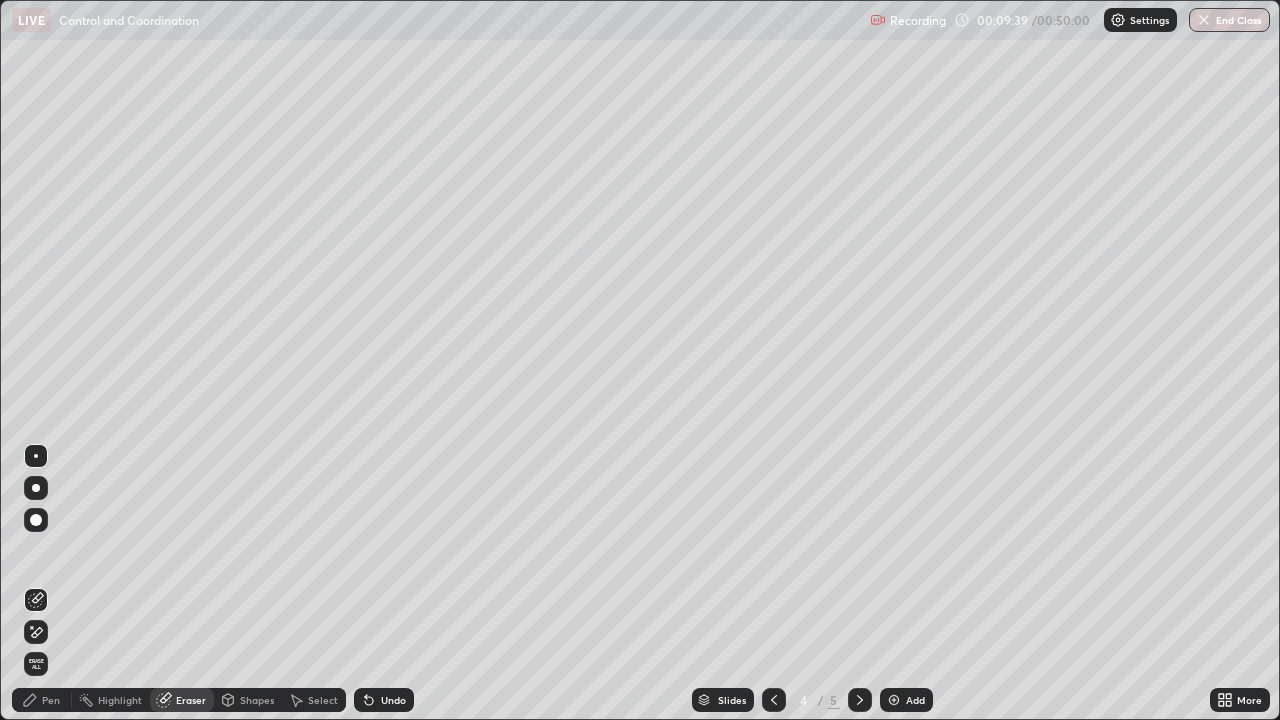 click 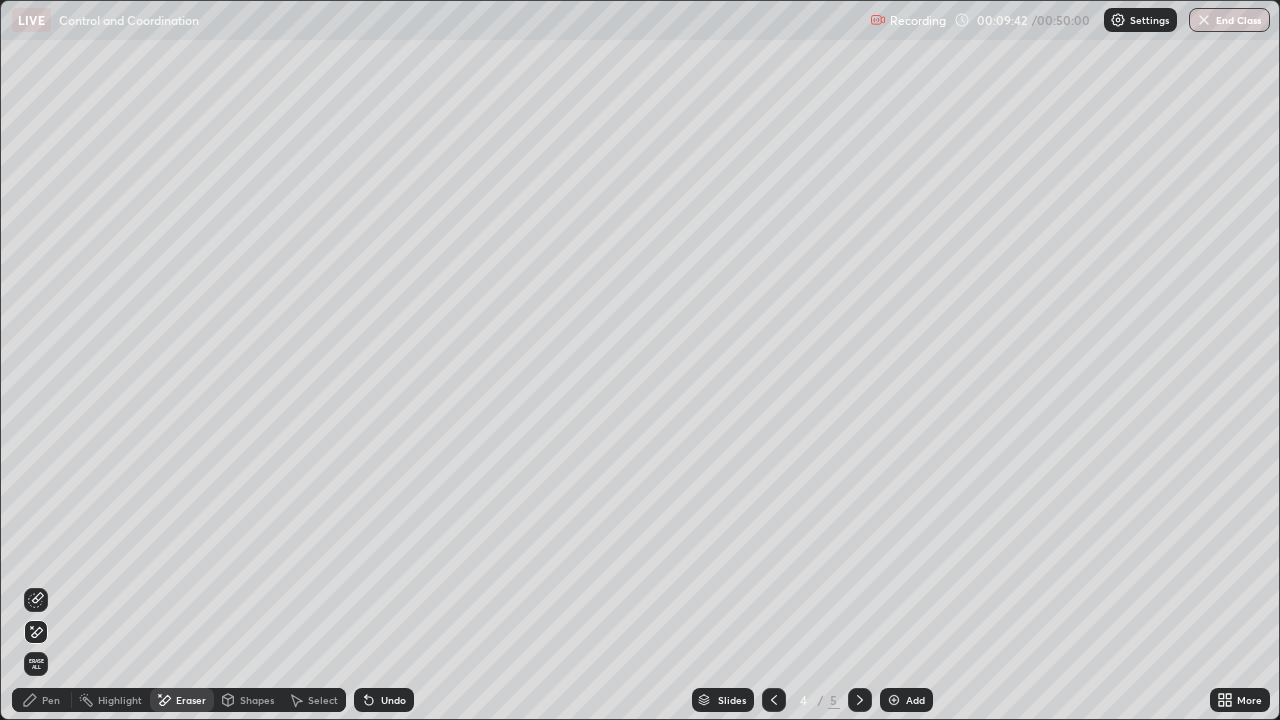 click on "Pen" at bounding box center [42, 700] 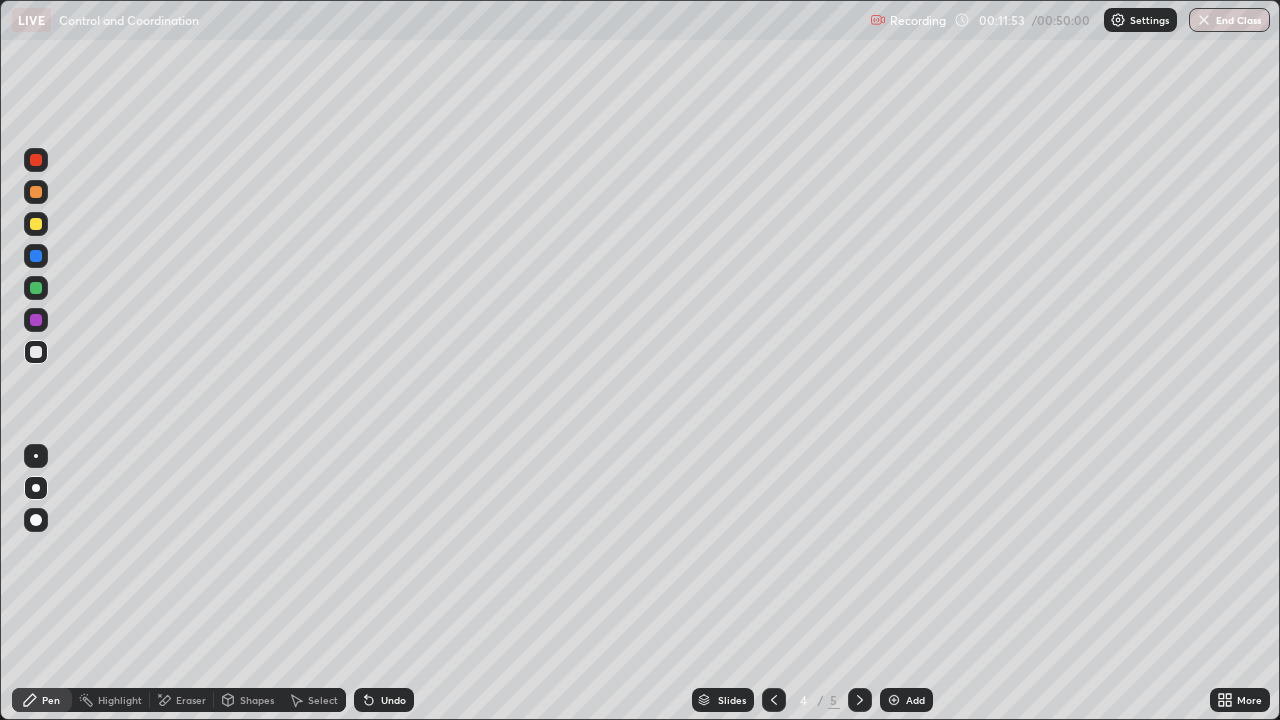 click 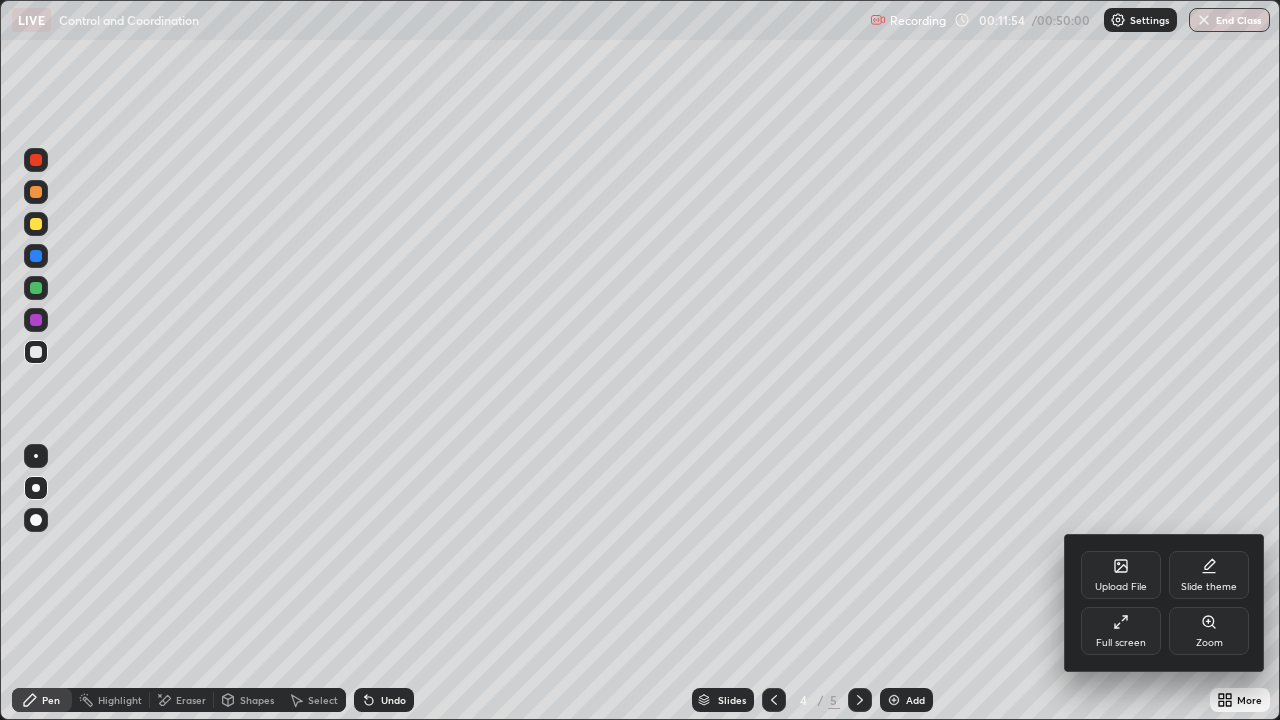 click on "Upload File" at bounding box center [1121, 587] 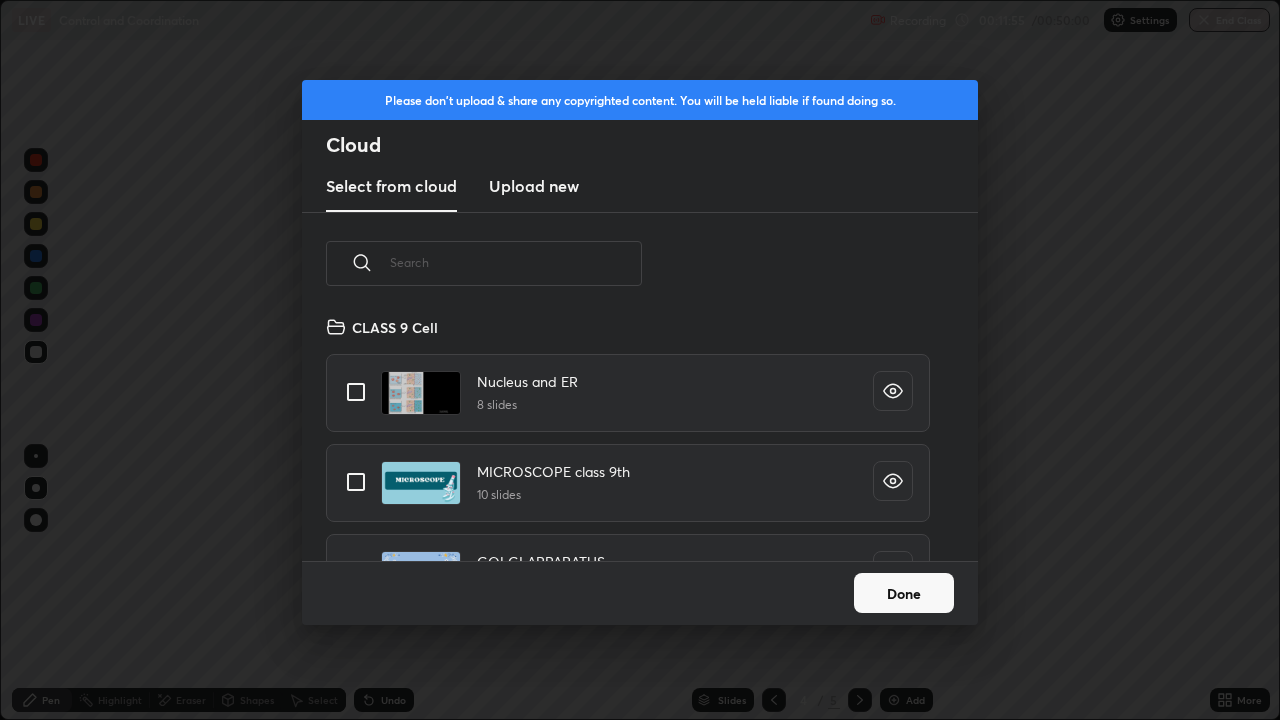 click at bounding box center [516, 262] 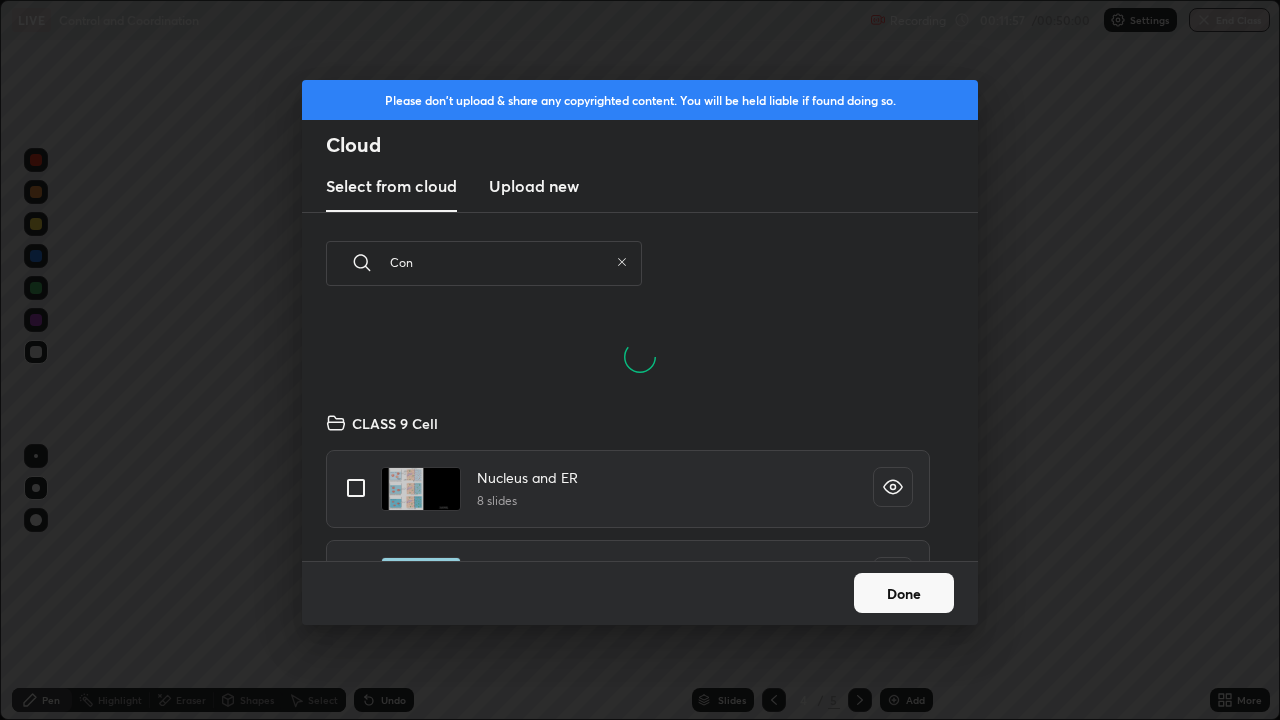 scroll, scrollTop: 150, scrollLeft: 642, axis: both 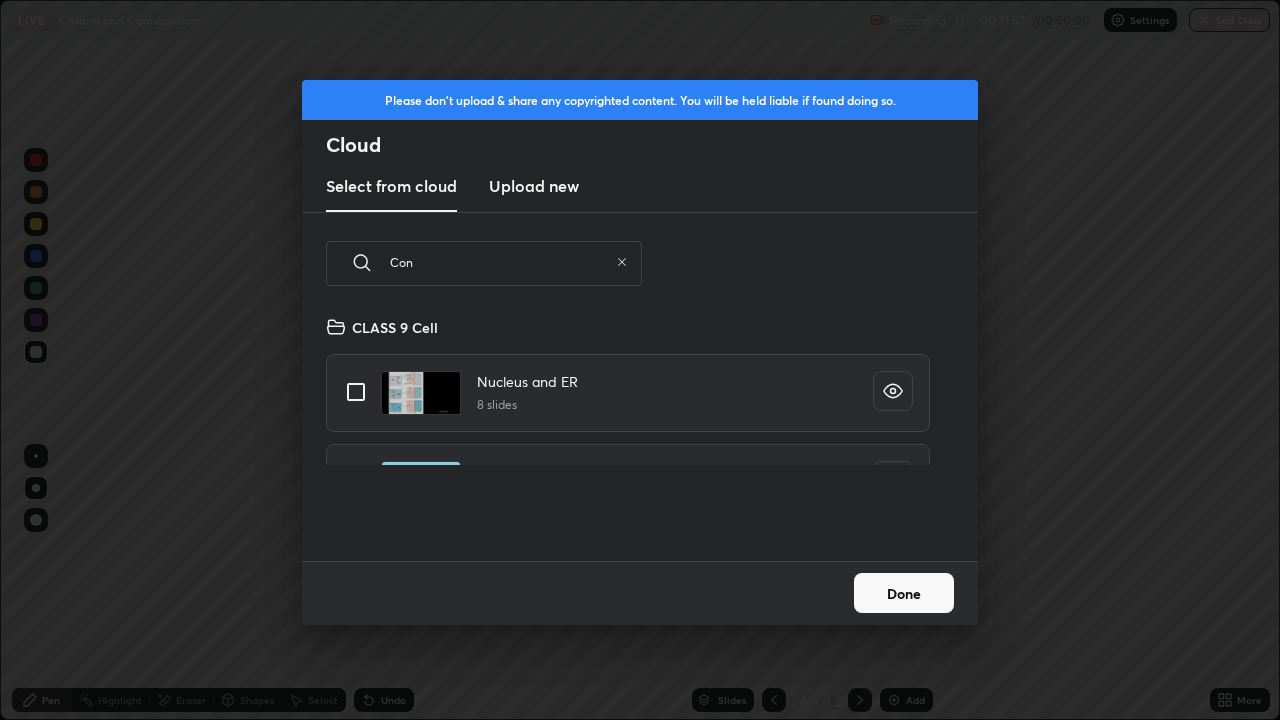 type on "Cont" 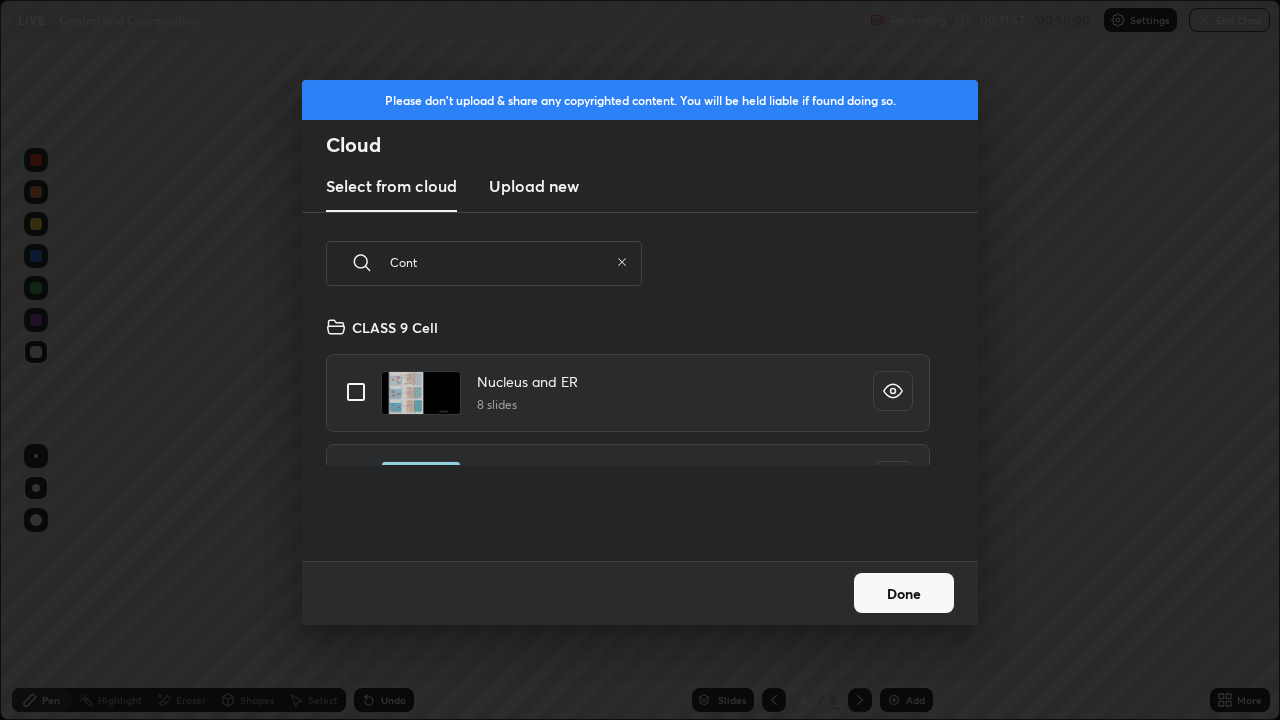 type on "x" 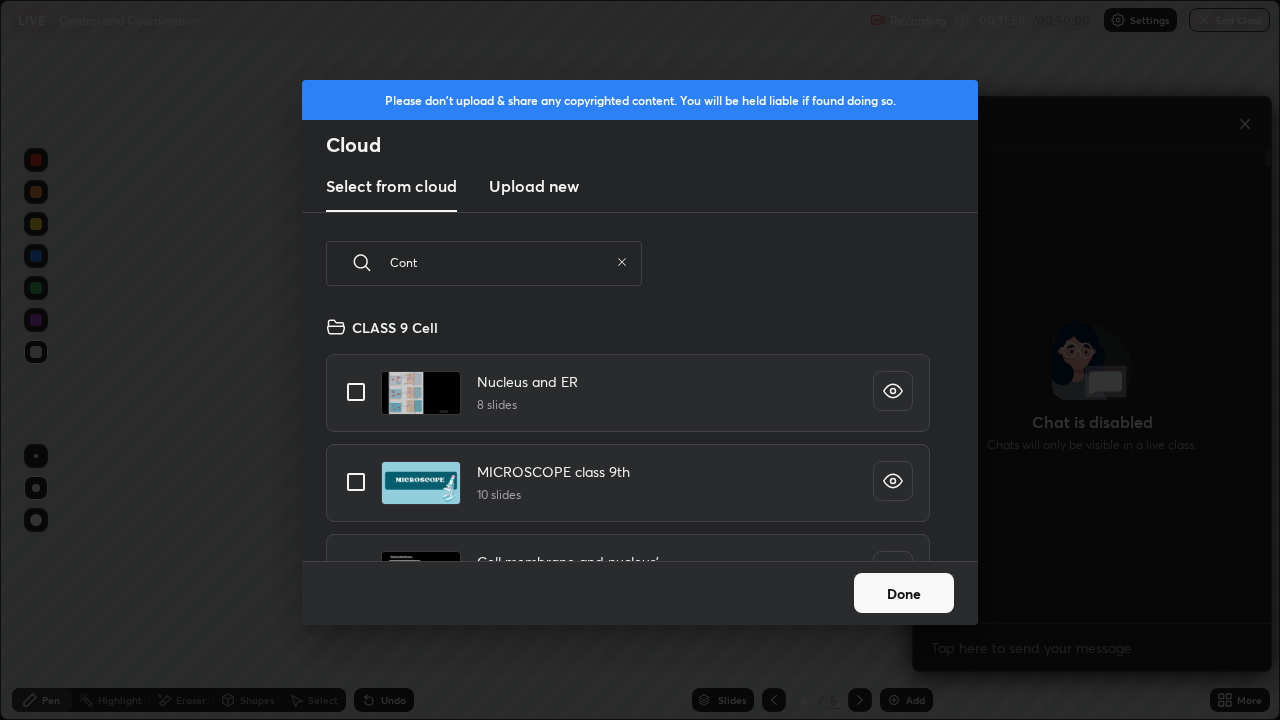 scroll, scrollTop: 7, scrollLeft: 7, axis: both 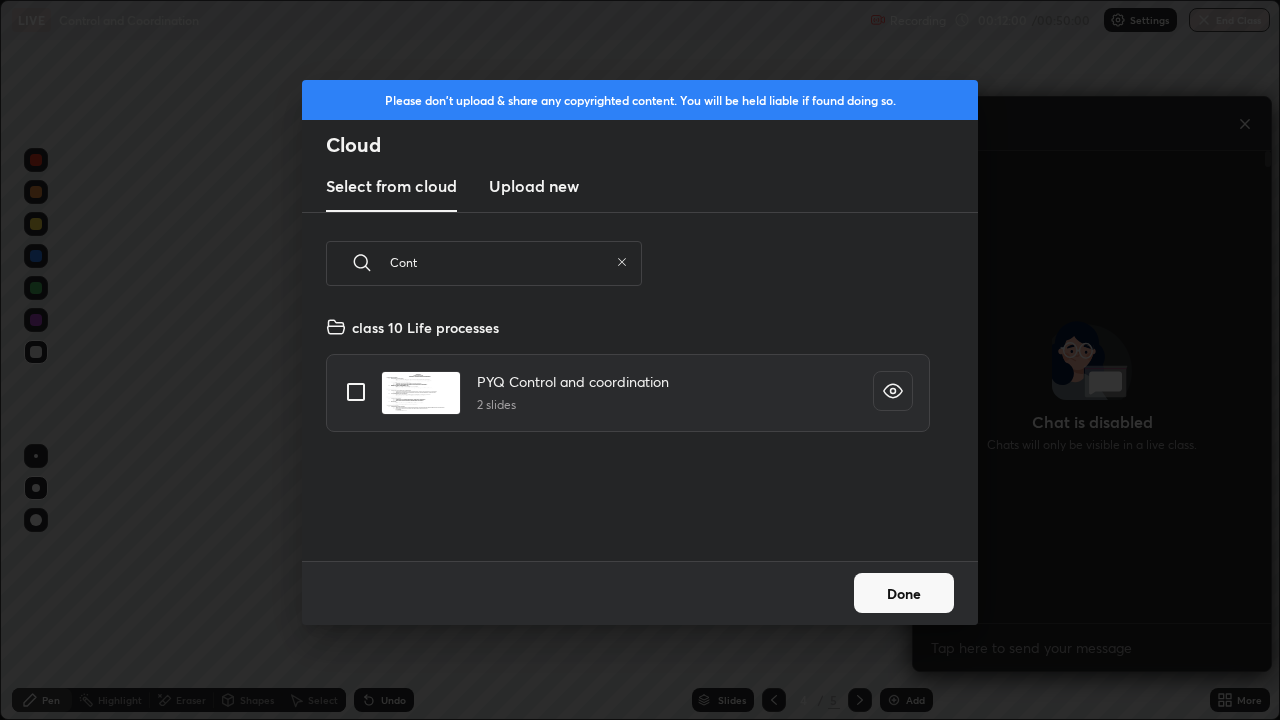 type on "Cont" 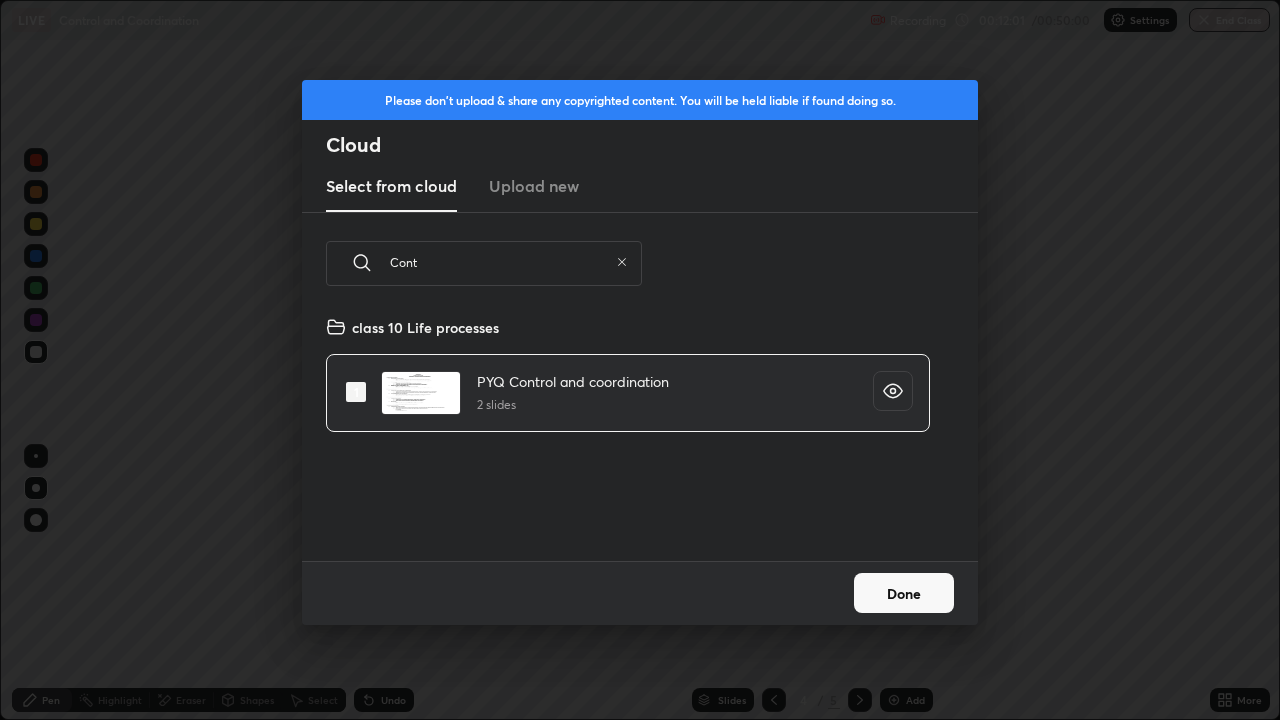 click on "Done" at bounding box center [904, 593] 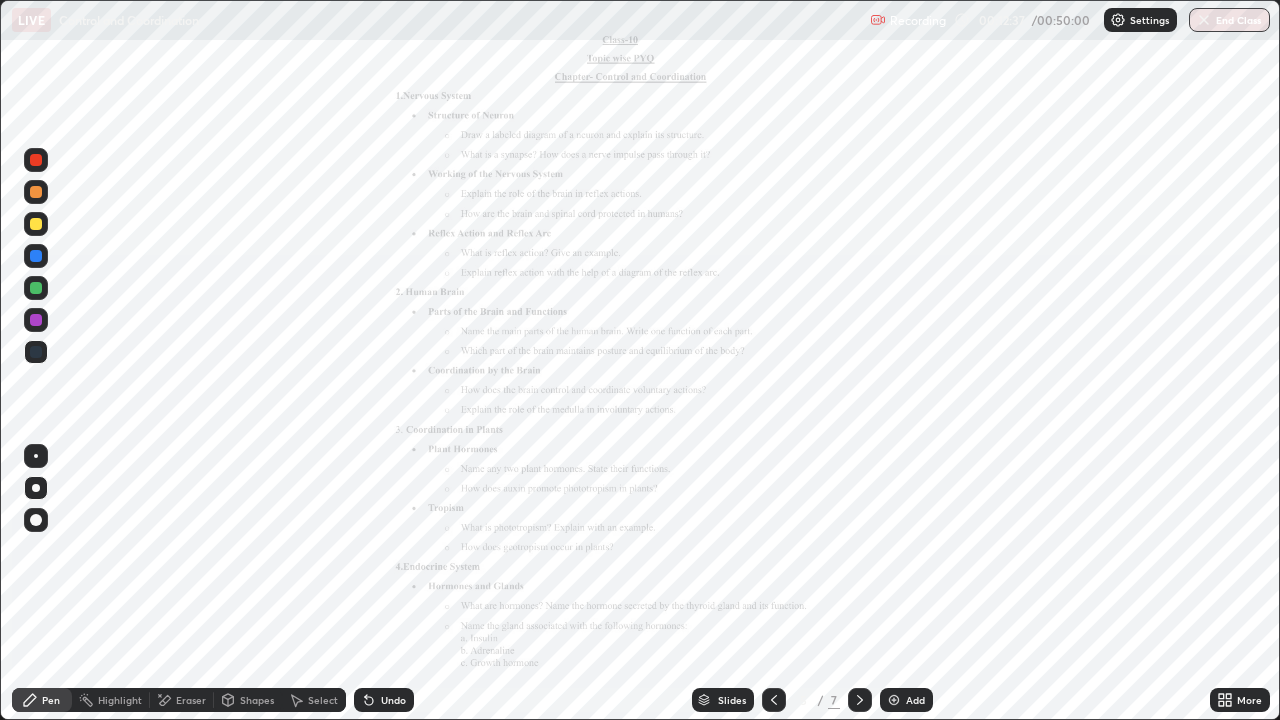 click 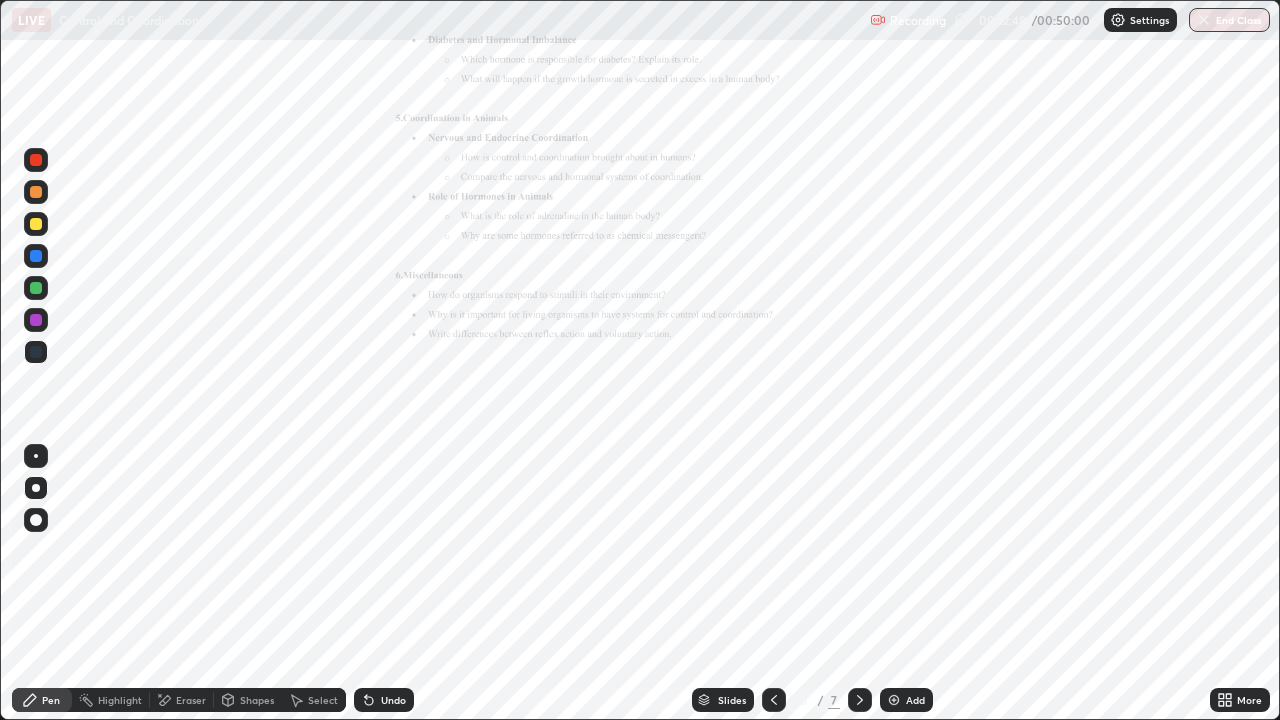 click 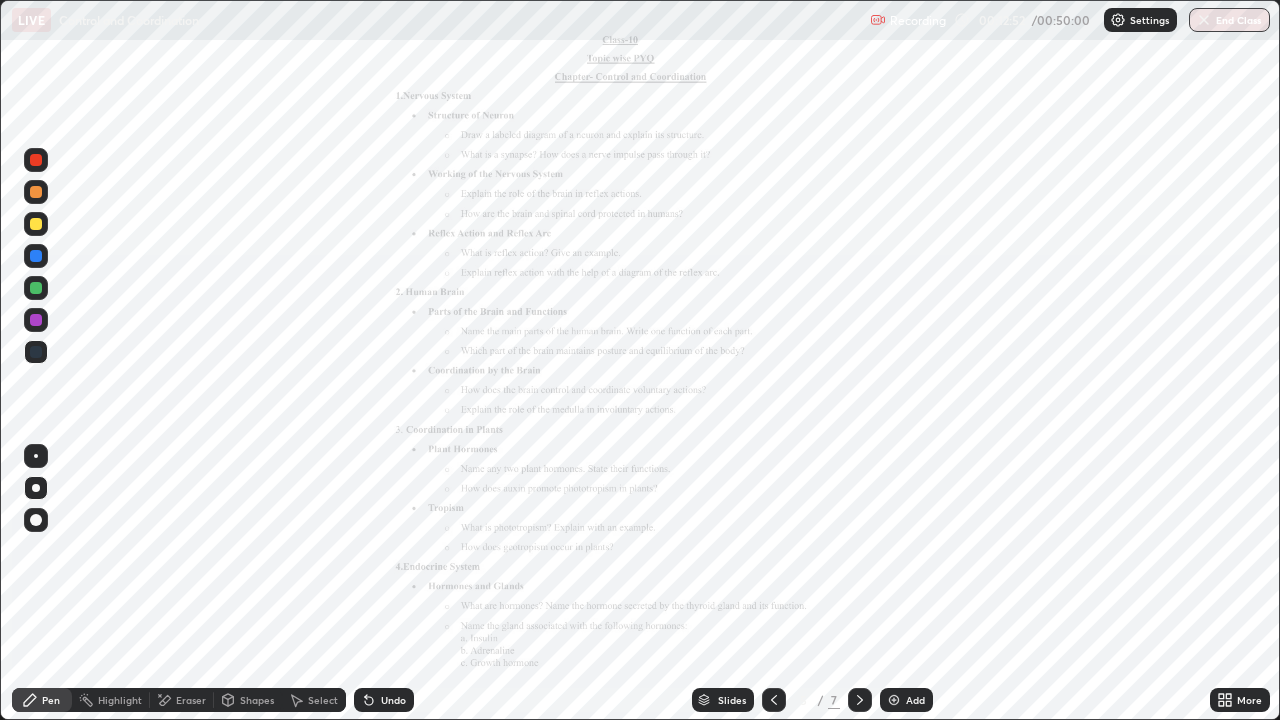 click 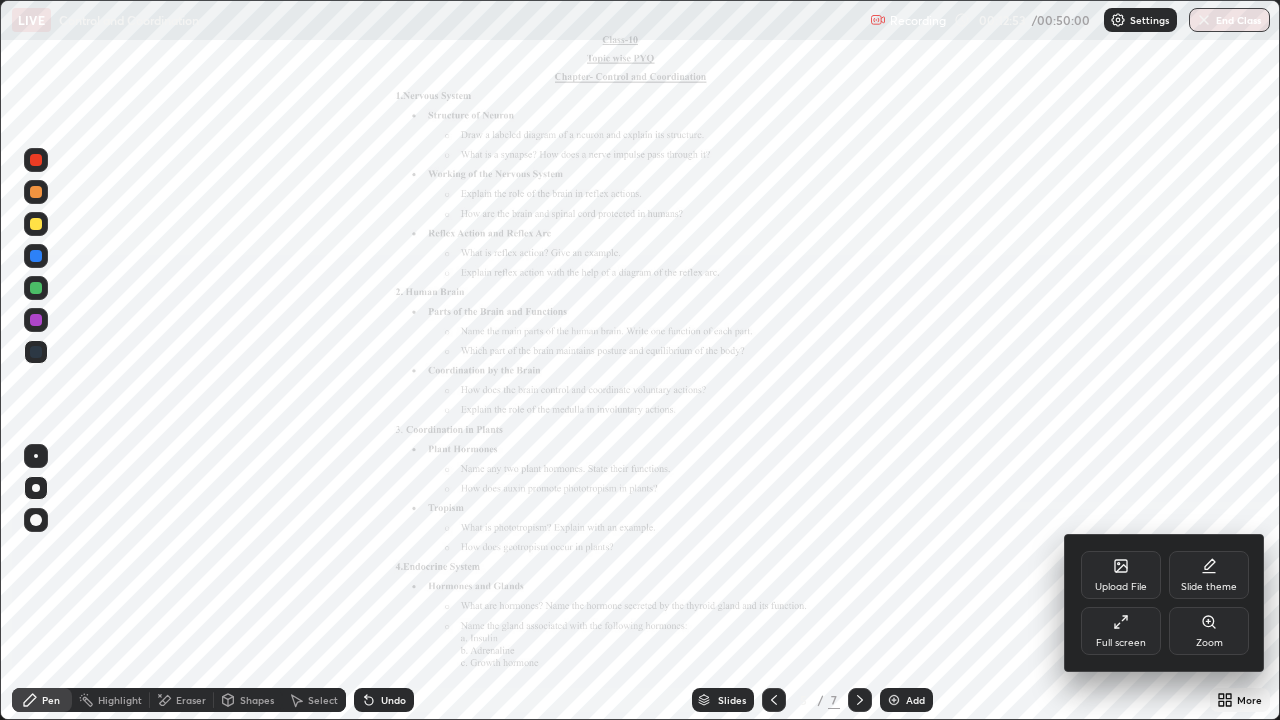 click on "Zoom" at bounding box center (1209, 643) 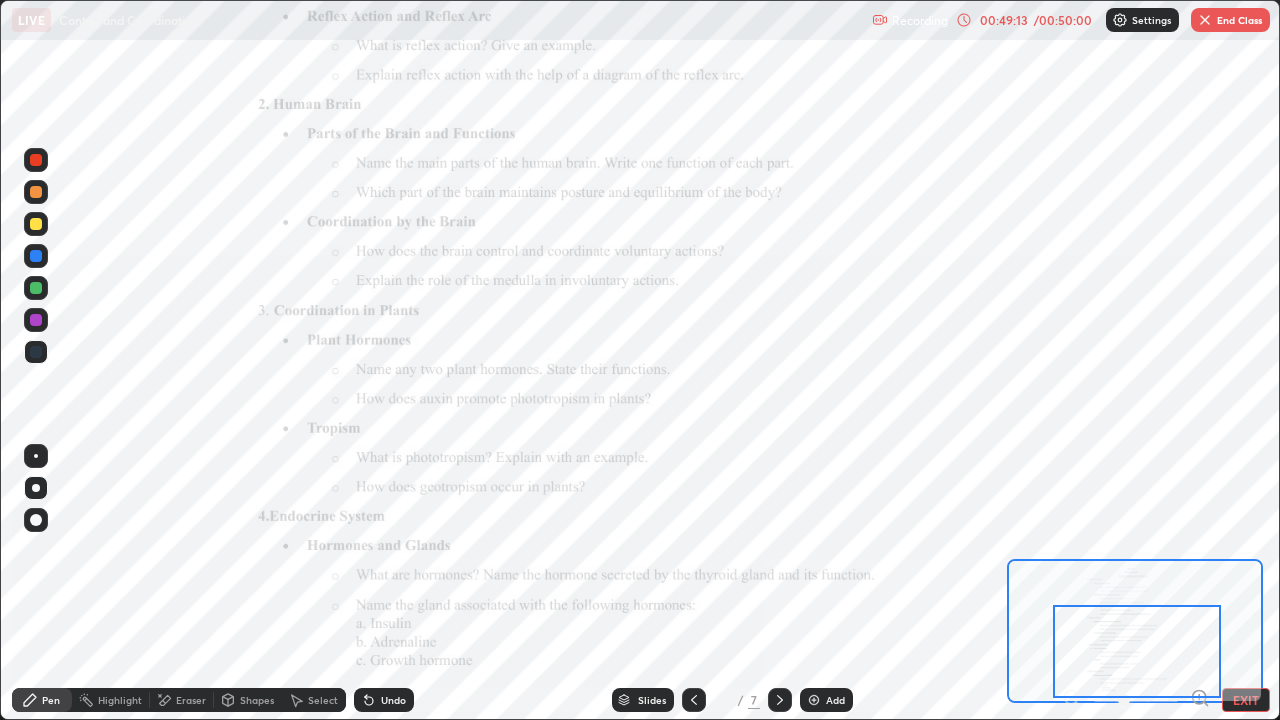 click on "End Class" at bounding box center (1230, 20) 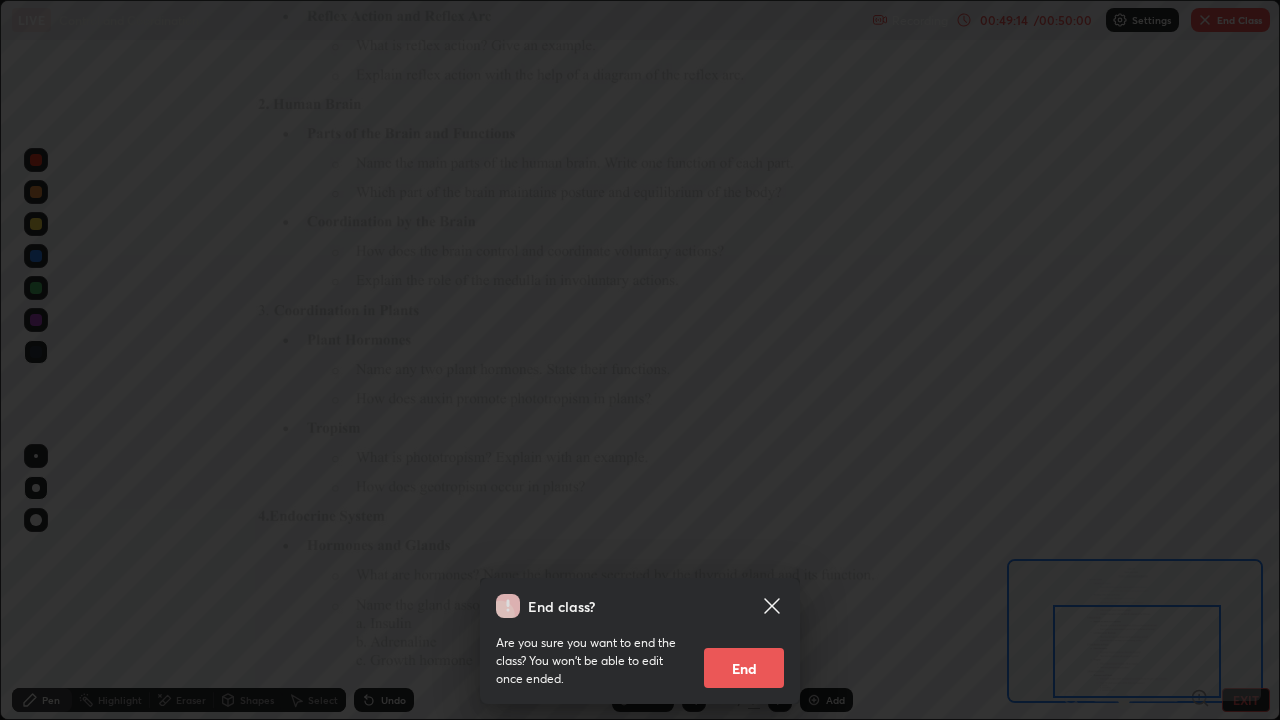 click on "End" at bounding box center (744, 668) 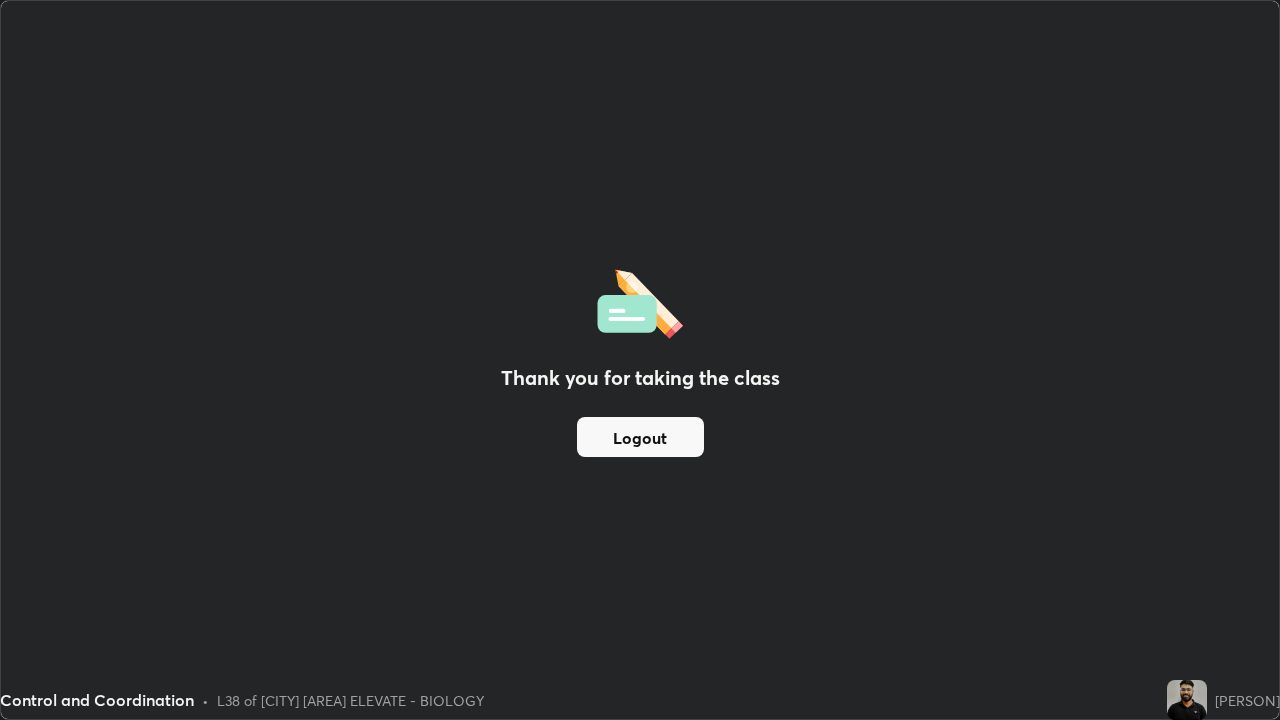 click on "Logout" at bounding box center [640, 437] 